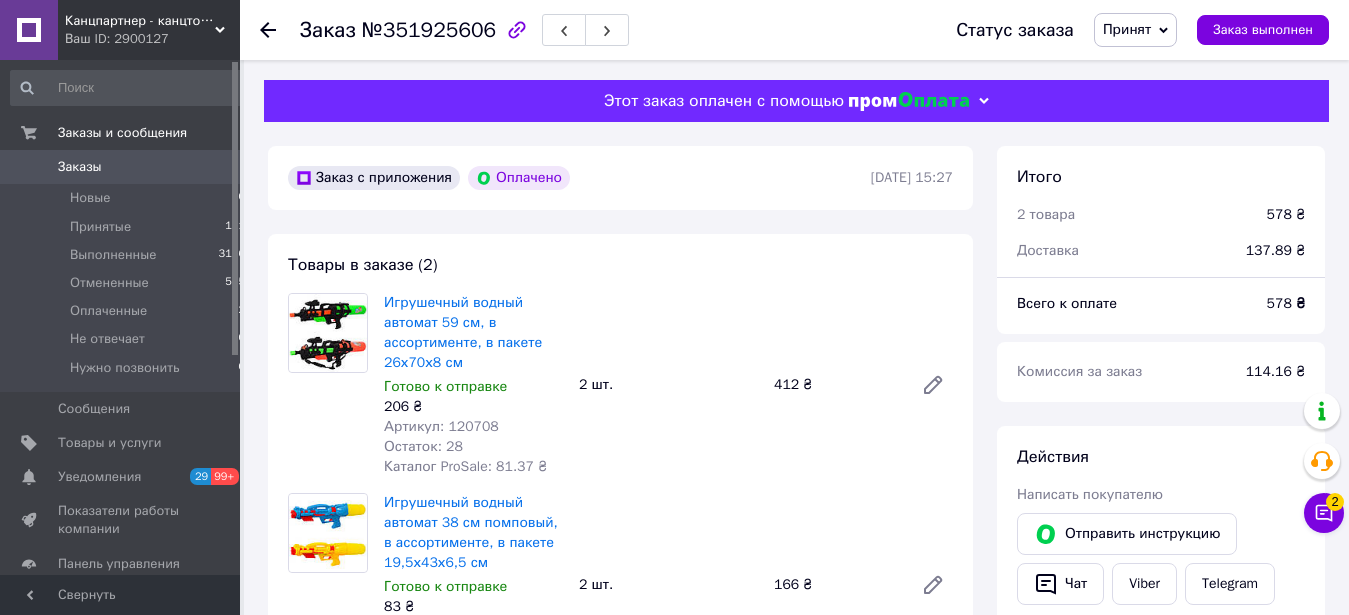 scroll, scrollTop: 0, scrollLeft: 0, axis: both 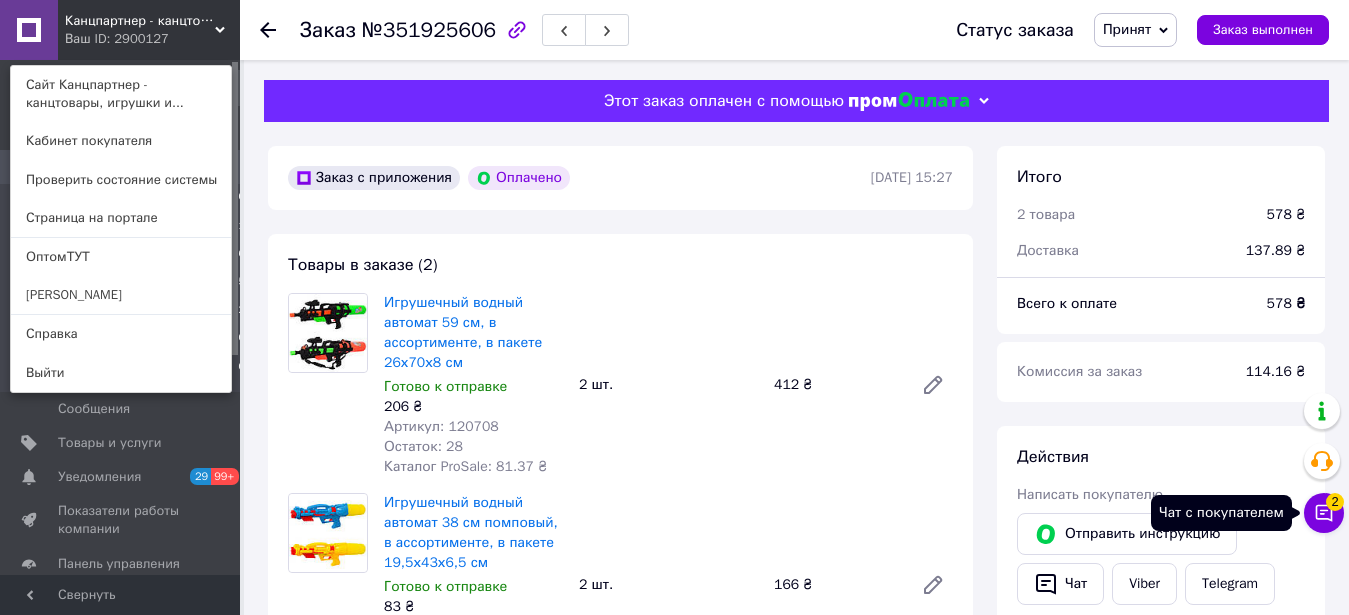 click on "2" at bounding box center [1335, 502] 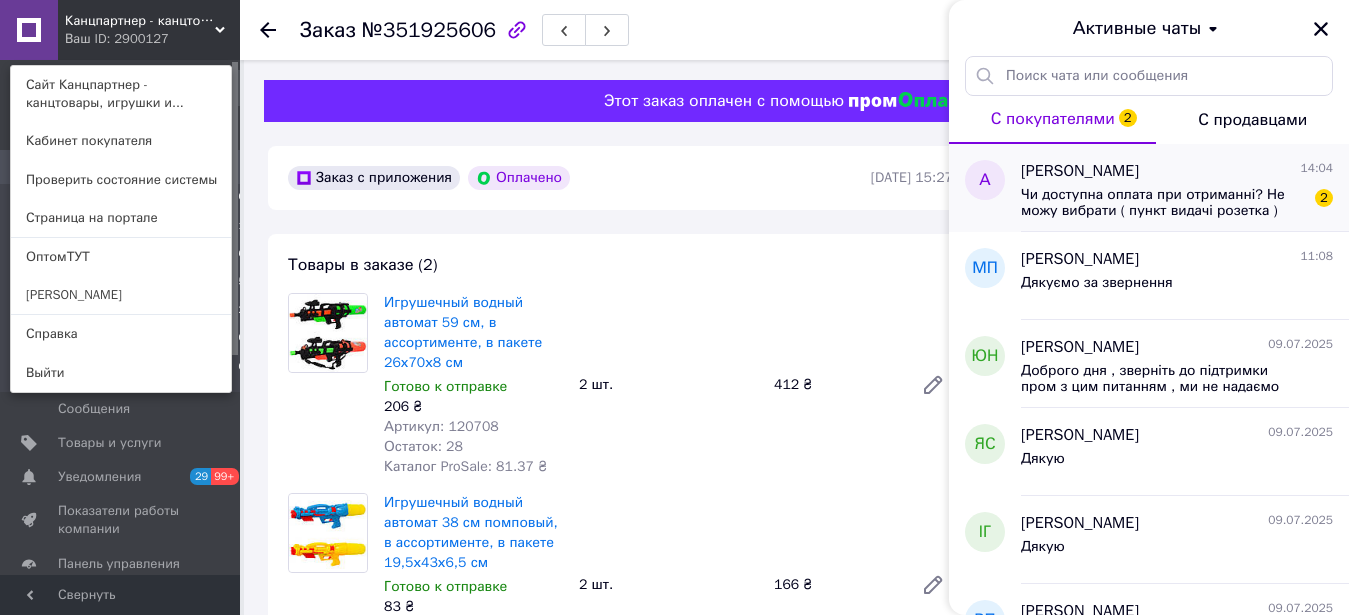 click on "Чи доступна оплата при отриманні? Не можу вибрати ( пункт видачі розетка ) 2" at bounding box center (1177, 201) 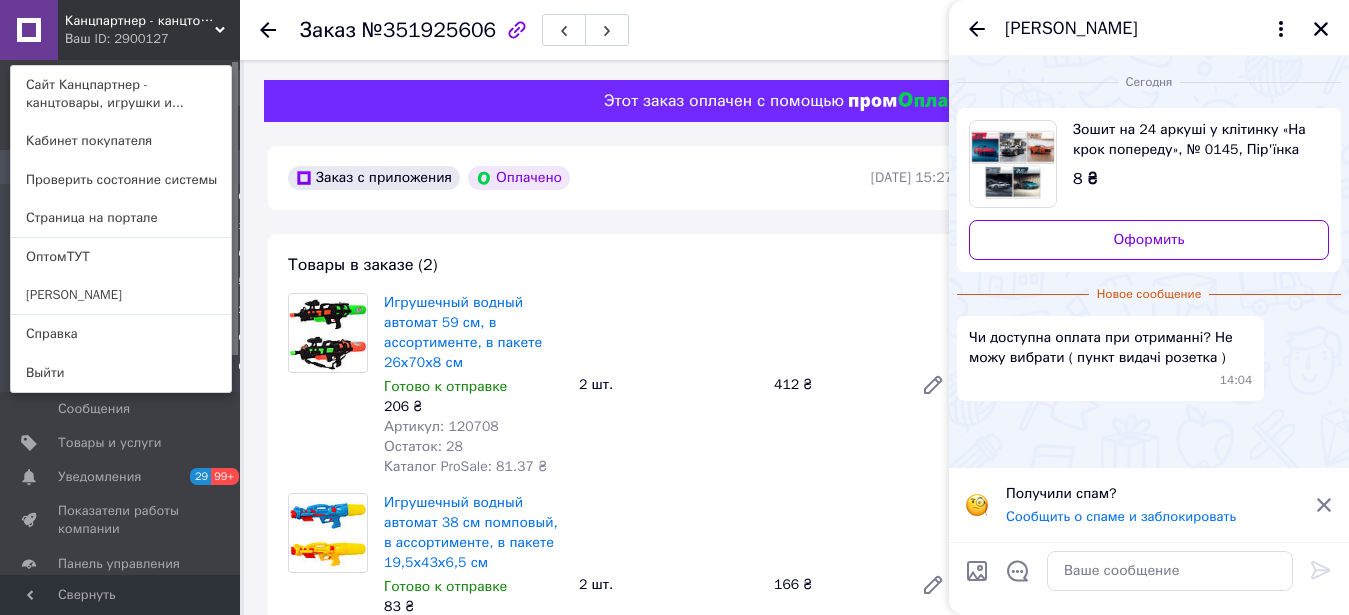 click 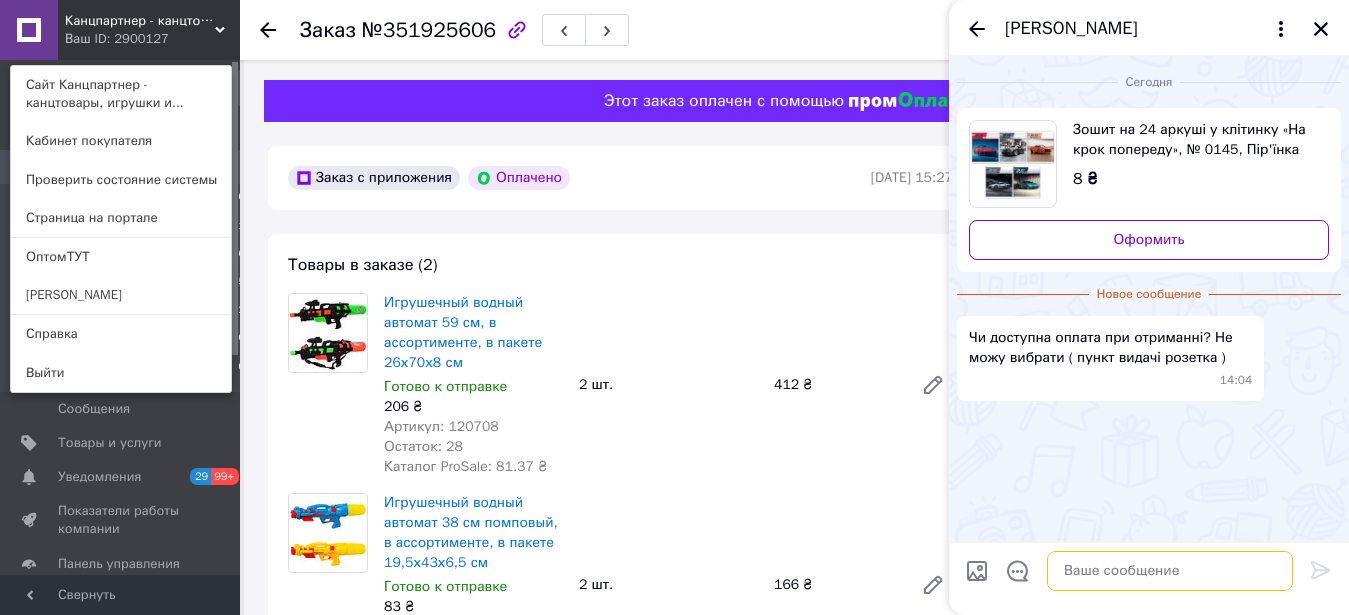 click at bounding box center (1170, 571) 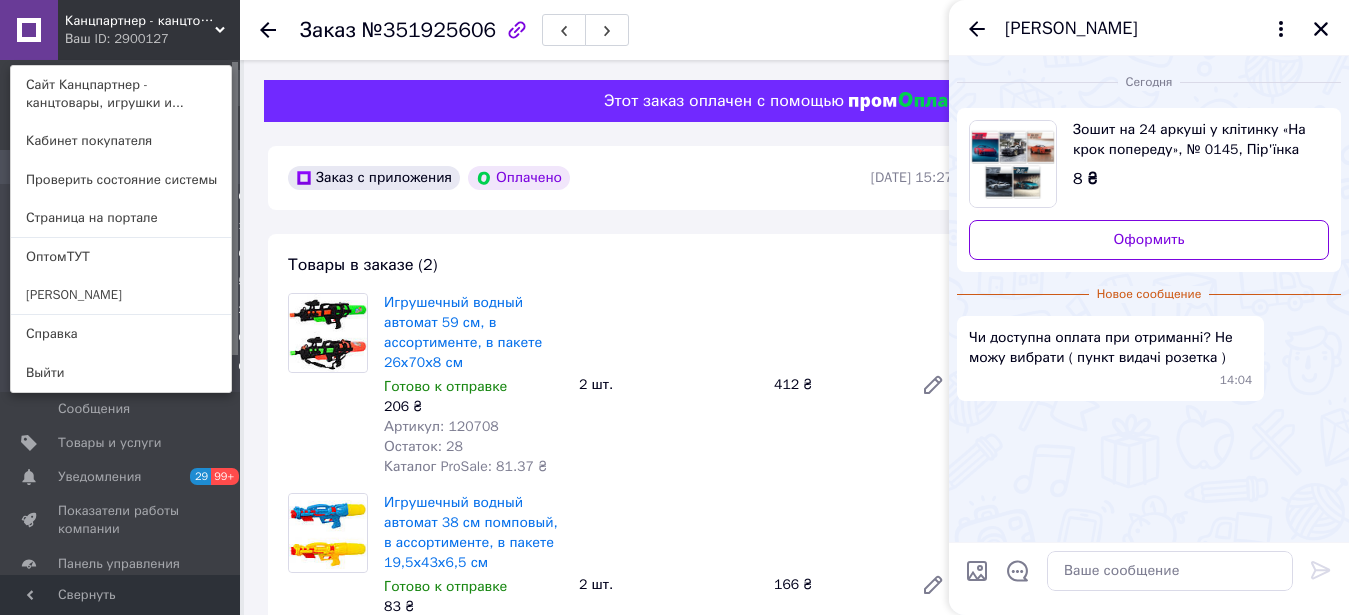 click on "Игрушечный водный автомат 59 см, в ассортименте, в пакете 26х70х8 см Готово к отправке 206 ₴ Артикул: 120708 Остаток: 28 Каталог ProSale: 81.37 ₴  2 шт. 412 ₴" at bounding box center [668, 385] 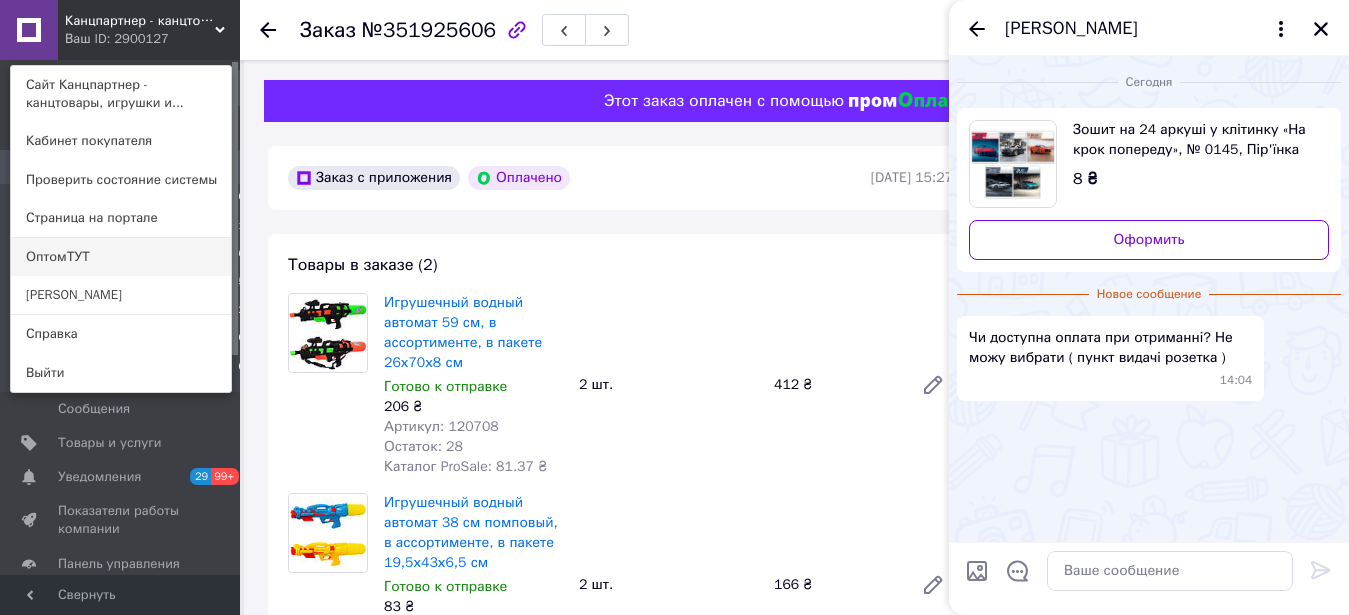 click on "ОптомТУТ" at bounding box center [121, 257] 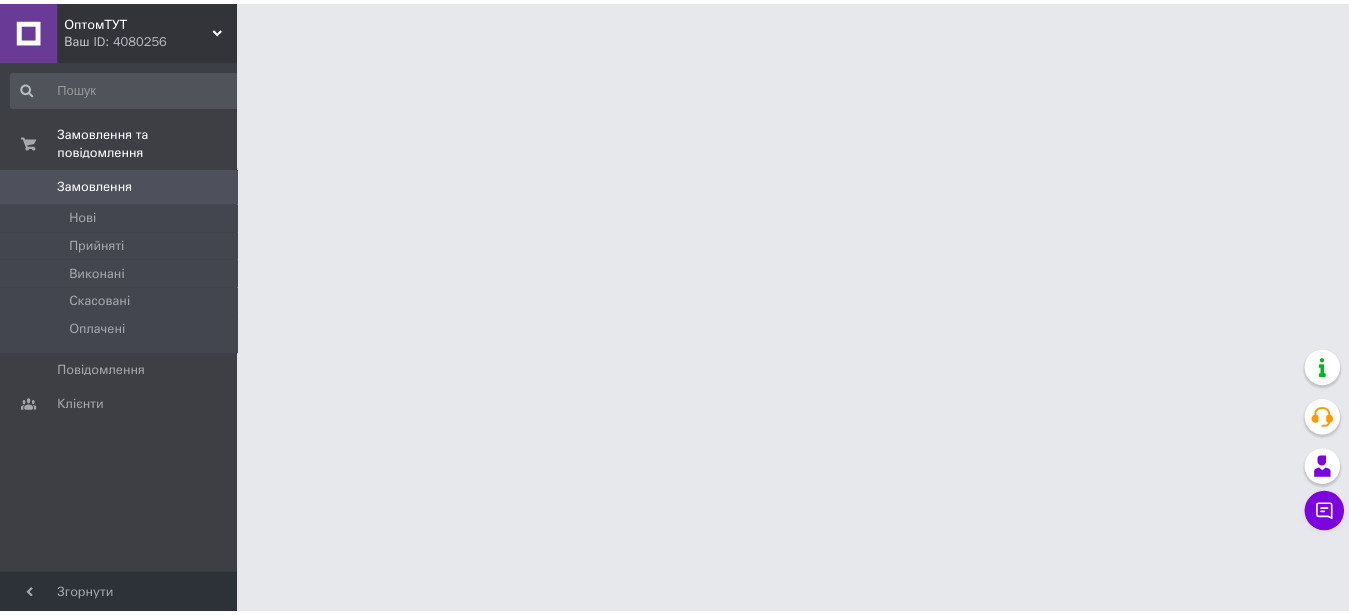 scroll, scrollTop: 0, scrollLeft: 0, axis: both 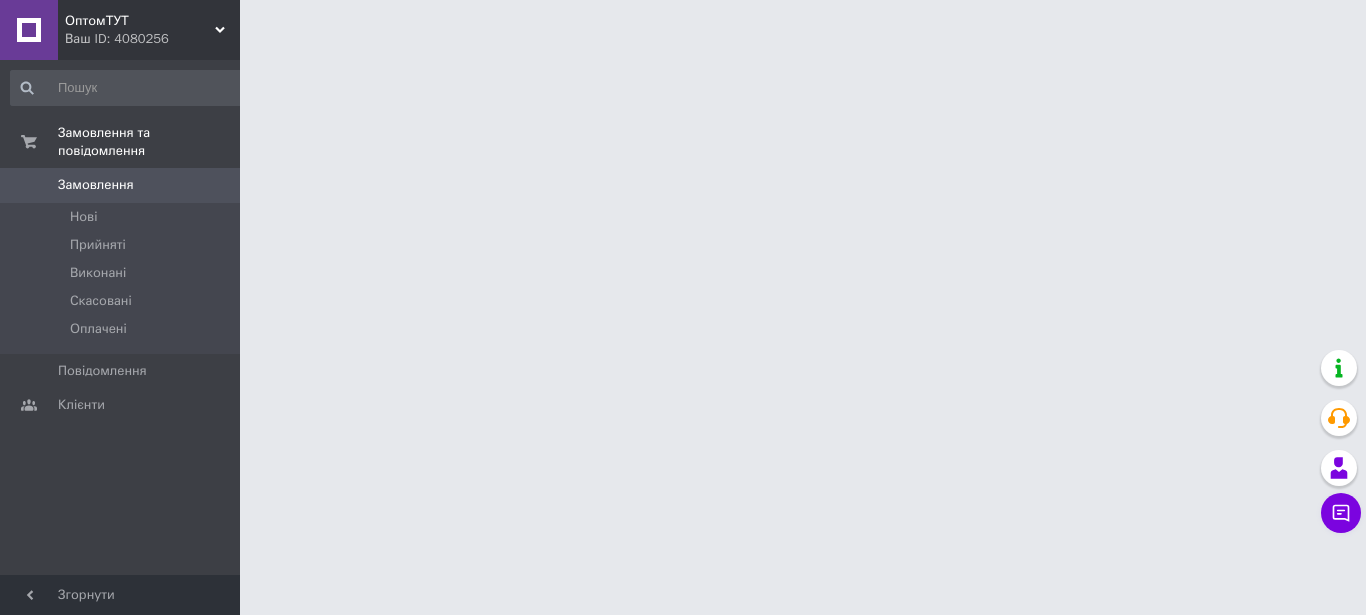 click on "Замовлення" at bounding box center [96, 185] 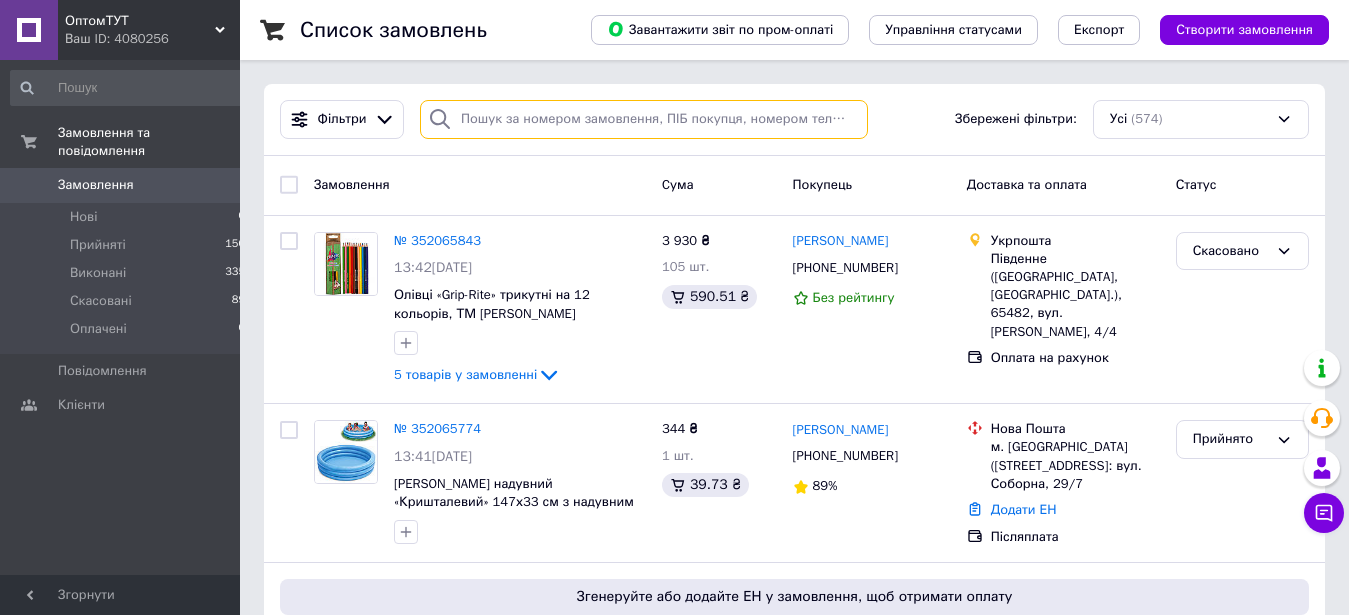 click at bounding box center (644, 119) 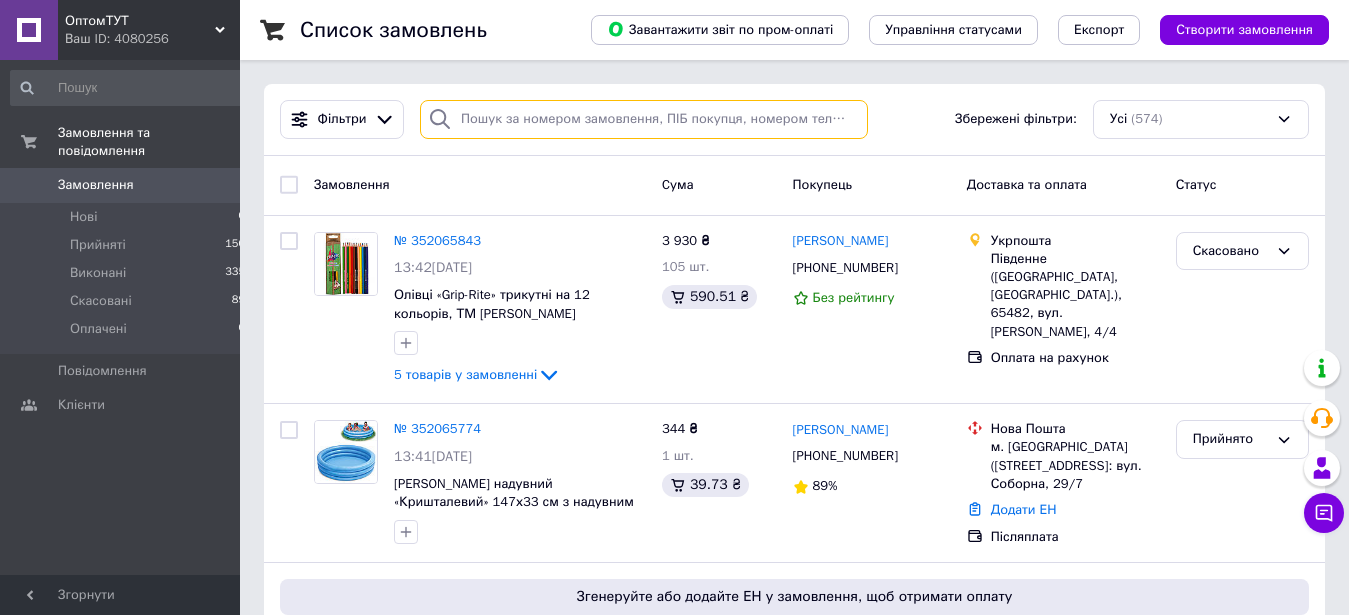 paste on "352019304" 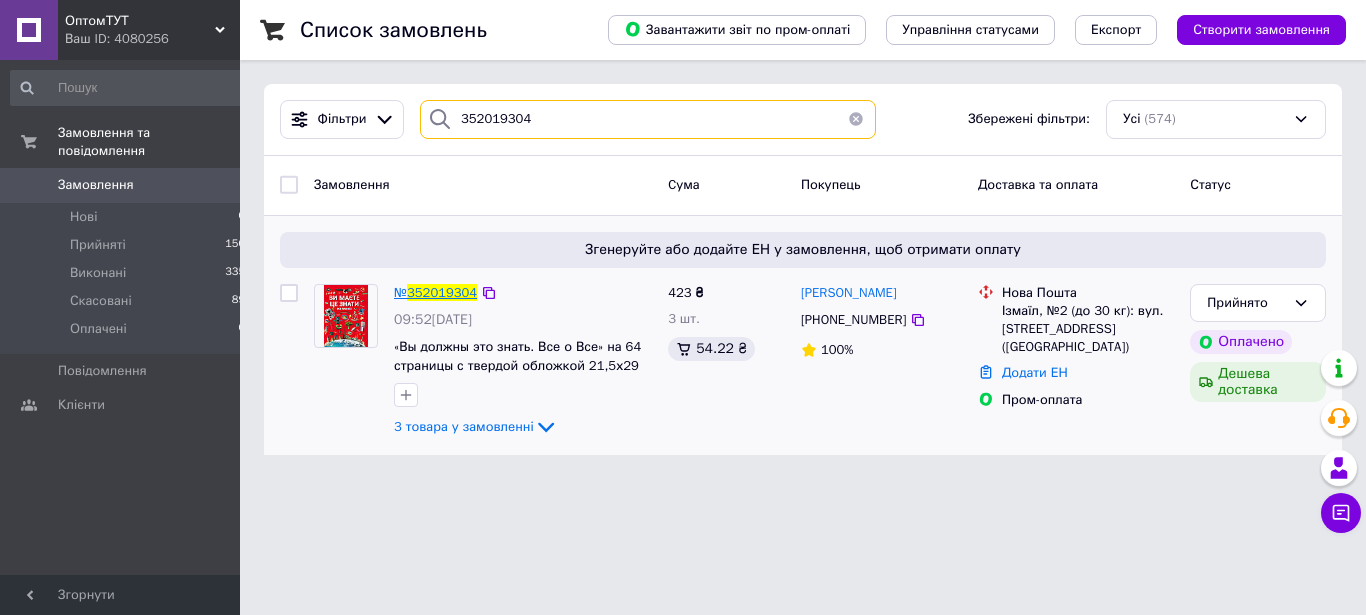type on "352019304" 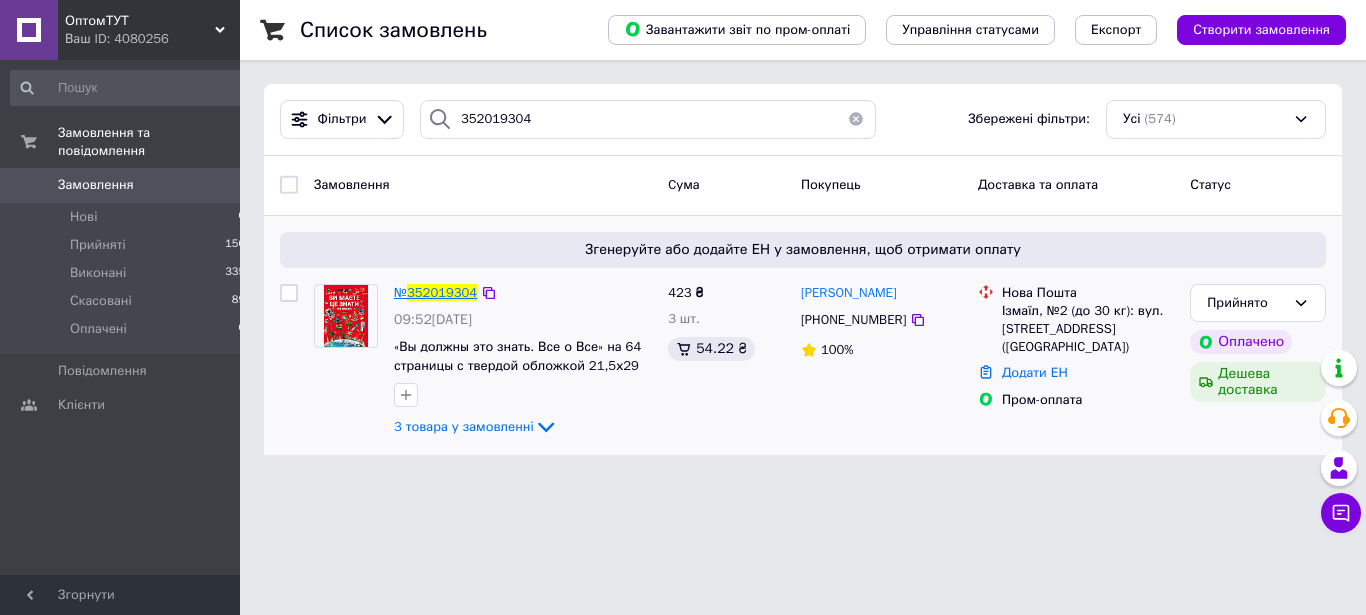 click on "352019304" at bounding box center (442, 292) 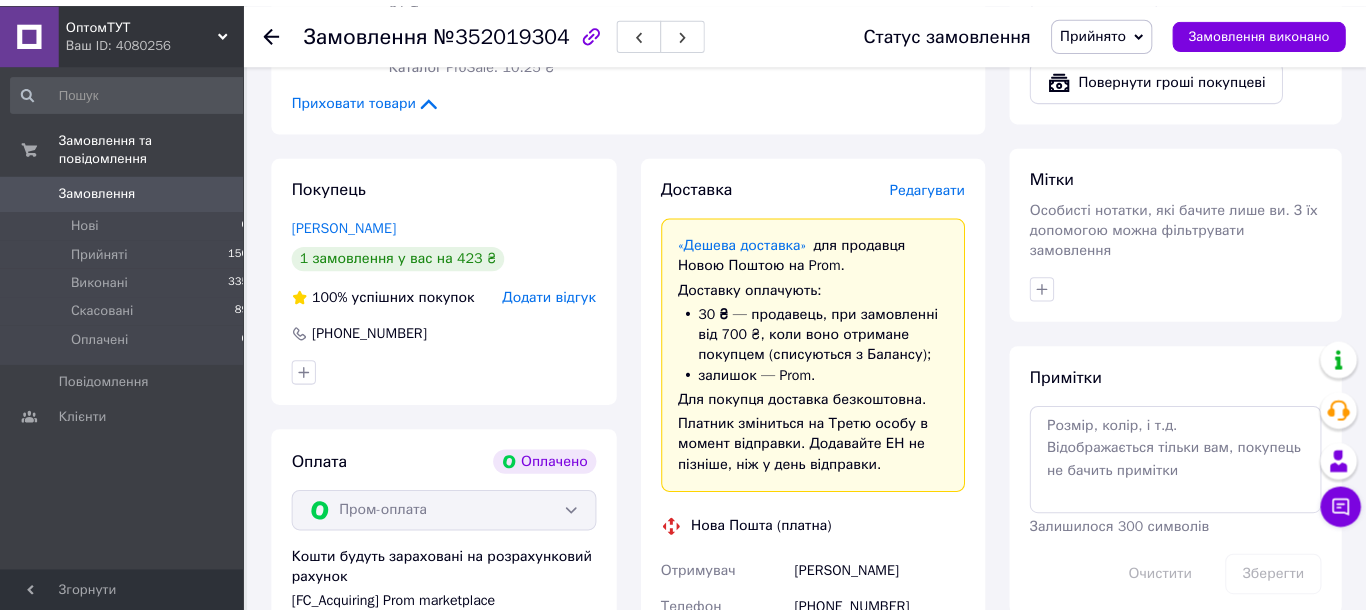 scroll, scrollTop: 714, scrollLeft: 0, axis: vertical 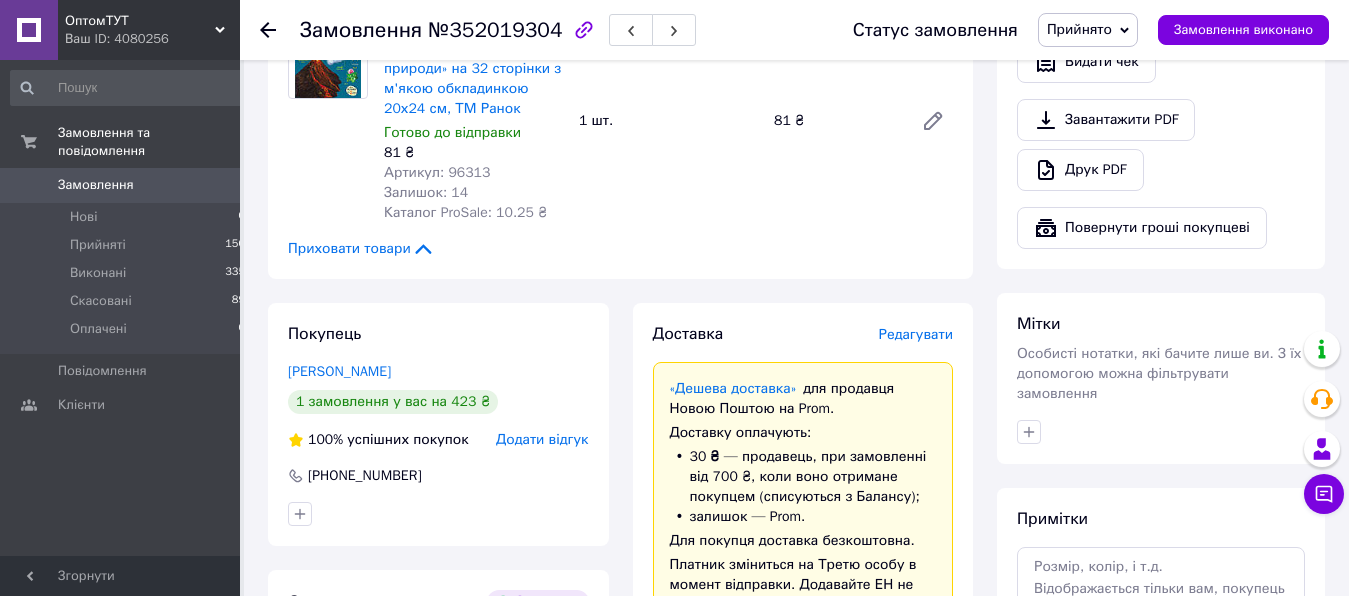 click on "Доставка Редагувати «Дешева доставка»   для продавця Новою Поштою на Prom. Доставку оплачують: 30 ₴   — продавець , при замовленні від 700 ₴, коли воно отримане покупцем (списуються з Балансу); залишок — Prom. Для покупця доставка безкоштовна. Платник зміниться на Третю особу в момент відправки. Додавайте ЕН не пізніше, ніж у день відправки. Нова Пошта (платна) Отримувач Кондратова Ольга Телефон отримувача +380984051565 Адреса Ізмаїл, №2 (до 30 кг на одне місце): вул. Тульчіанівська, 56-58 (Торговий дім) Дата відправки 10.07.2025 Платник   Отримувач Оціночна вартість 423 ₴ або" at bounding box center [803, 752] 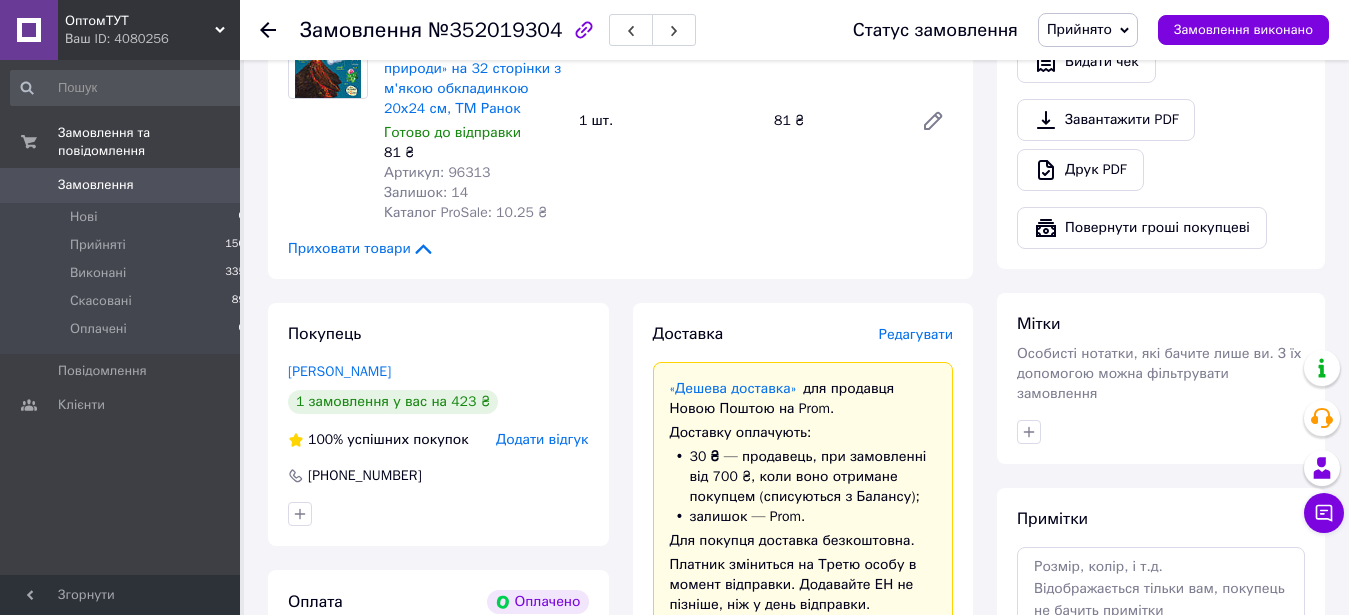 click on "Доставка Редагувати «Дешева доставка»   для продавця Новою Поштою на Prom. Доставку оплачують: 30 ₴   — продавець , при замовленні від 700 ₴, коли воно отримане покупцем (списуються з Балансу); залишок — Prom. Для покупця доставка безкоштовна. Платник зміниться на Третю особу в момент відправки. Додавайте ЕН не пізніше, ніж у день відправки. Нова Пошта (платна) Отримувач Кондратова Ольга Телефон отримувача +380984051565 Адреса Ізмаїл, №2 (до 30 кг на одне місце): вул. Тульчіанівська, 56-58 (Торговий дім) Дата відправки 10.07.2025 Платник   Отримувач Оціночна вартість 423 ₴ або" at bounding box center (803, 752) 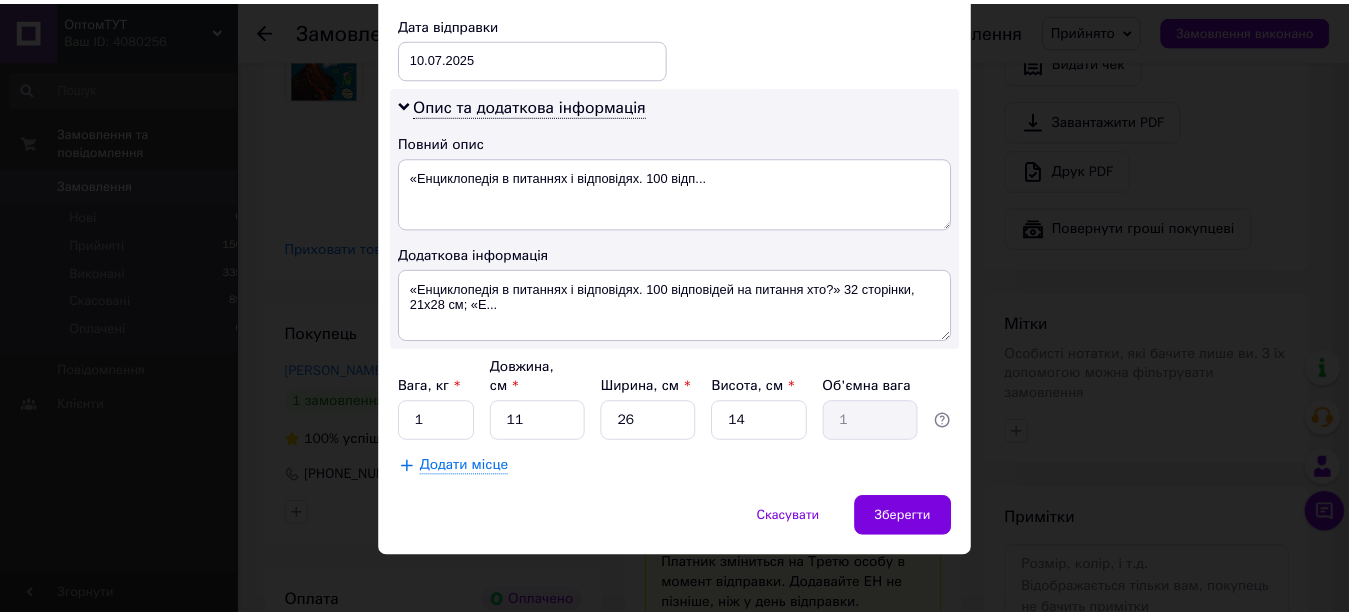 scroll, scrollTop: 971, scrollLeft: 0, axis: vertical 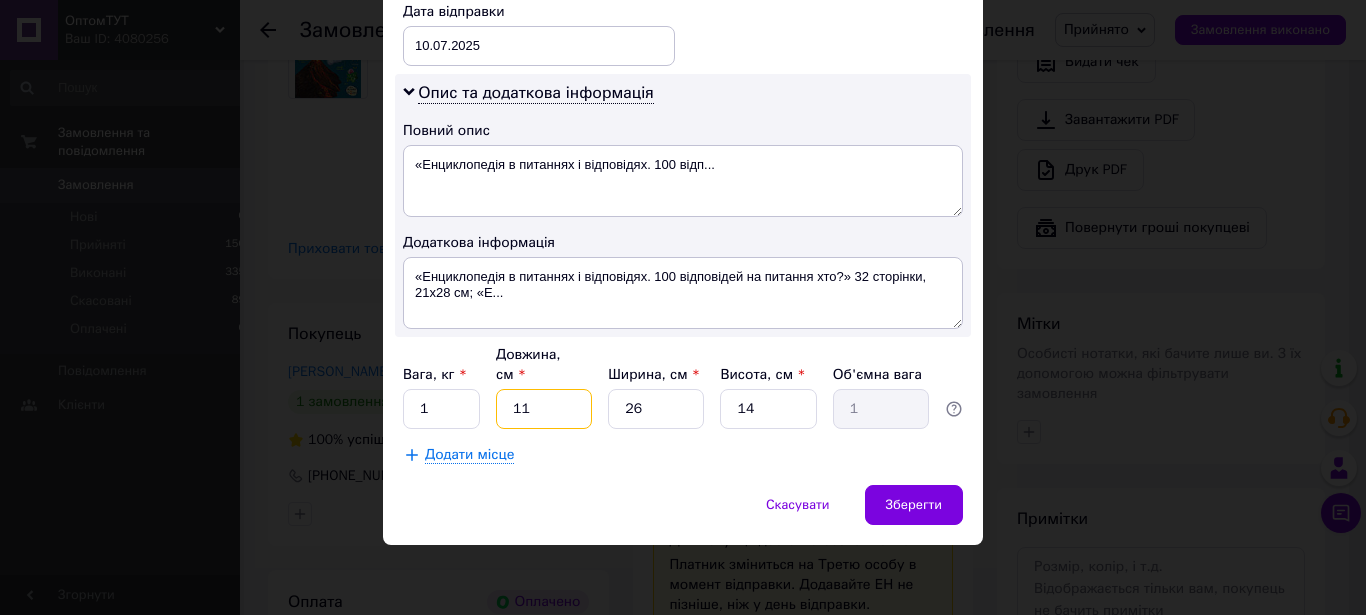 click on "11" at bounding box center [544, 409] 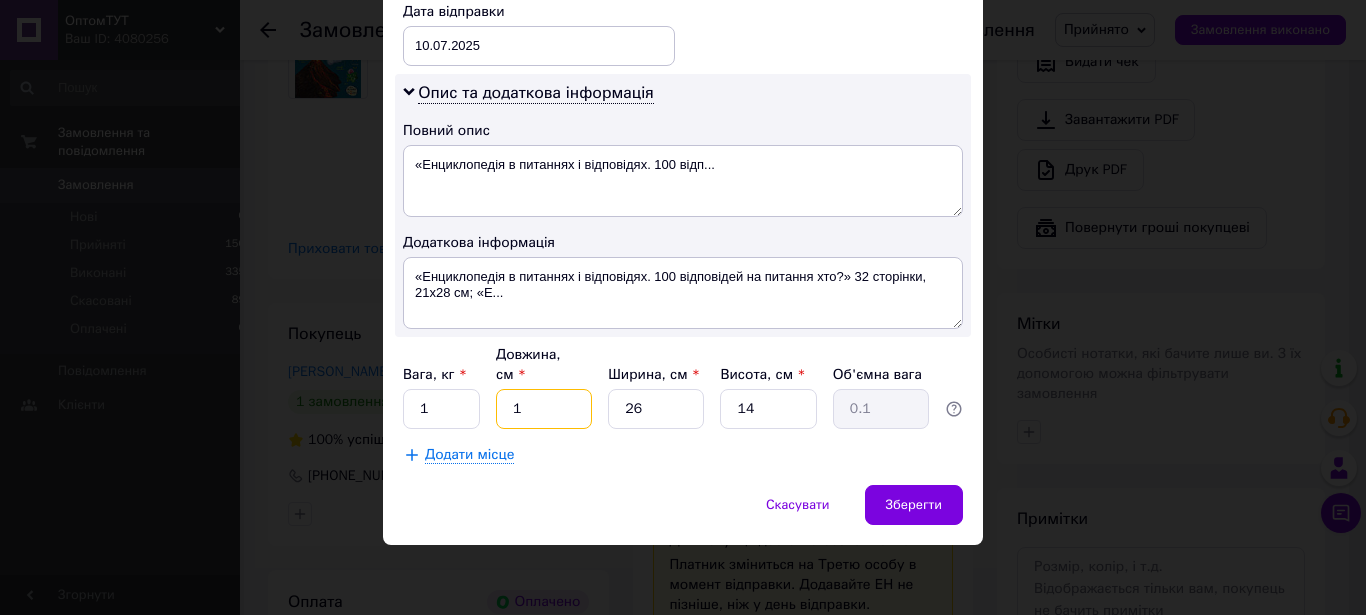 type 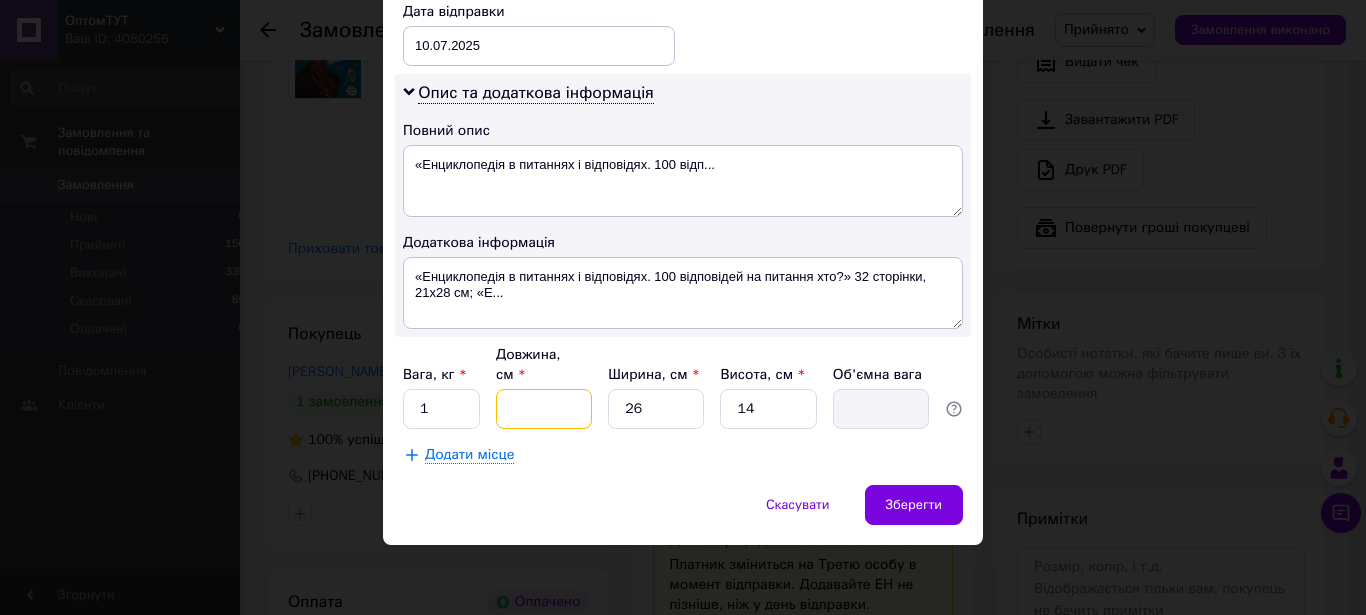 type on "3" 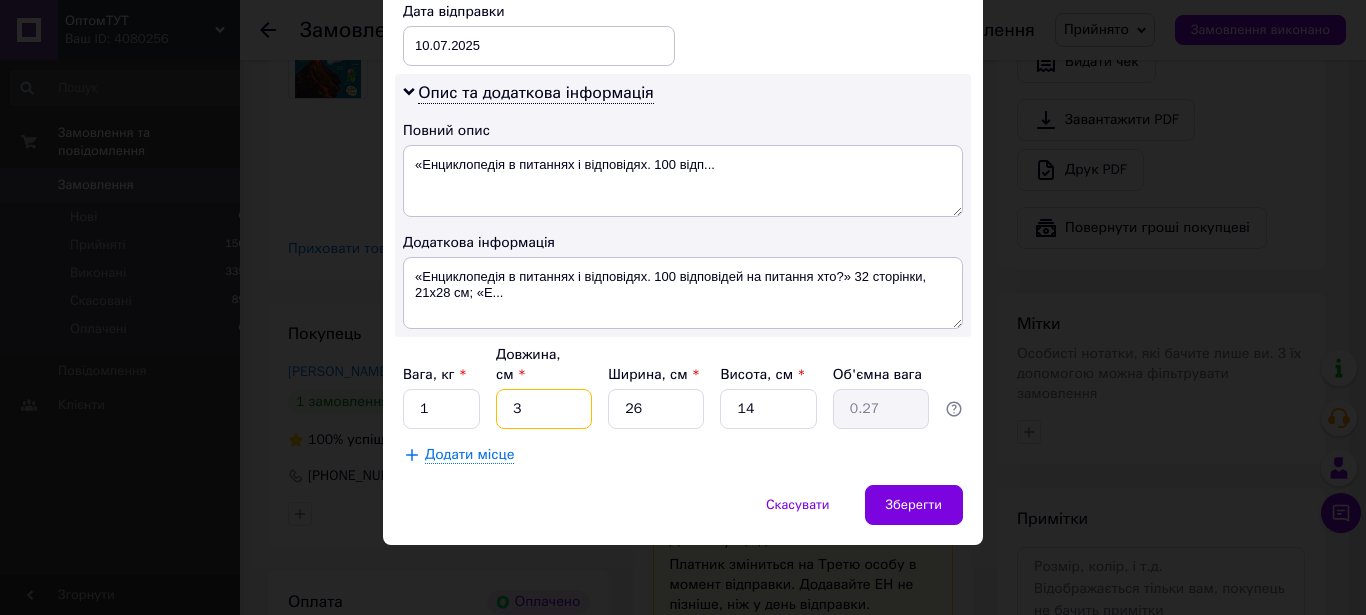 type on "30" 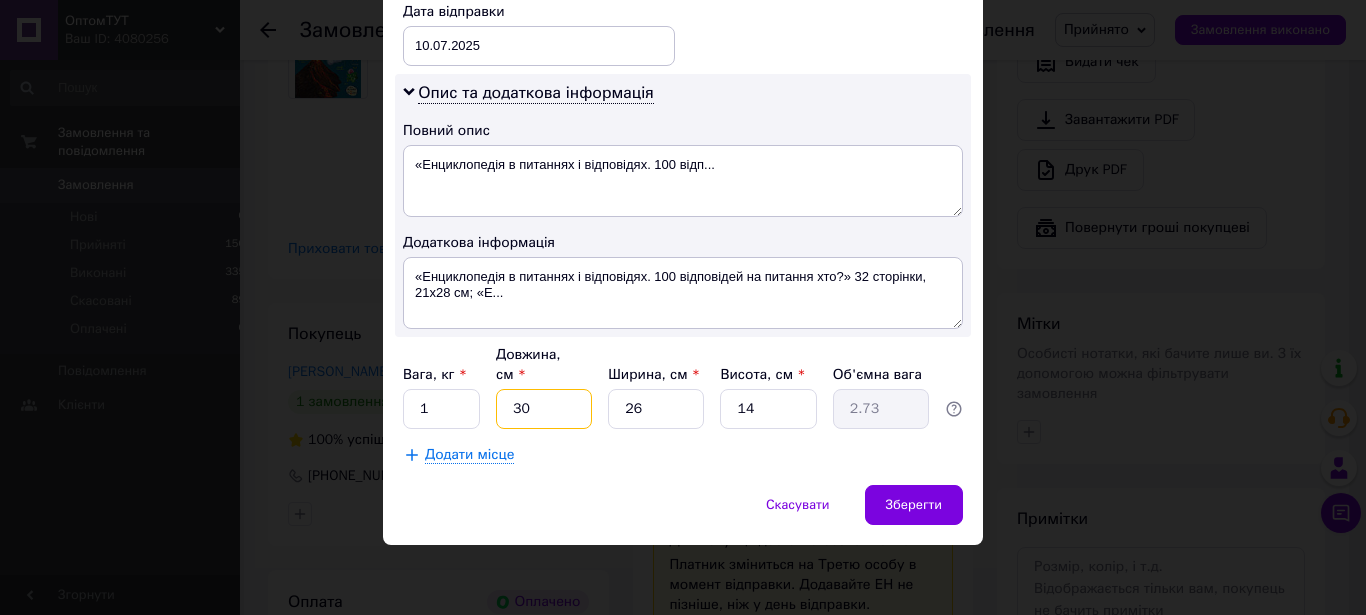 type on "30" 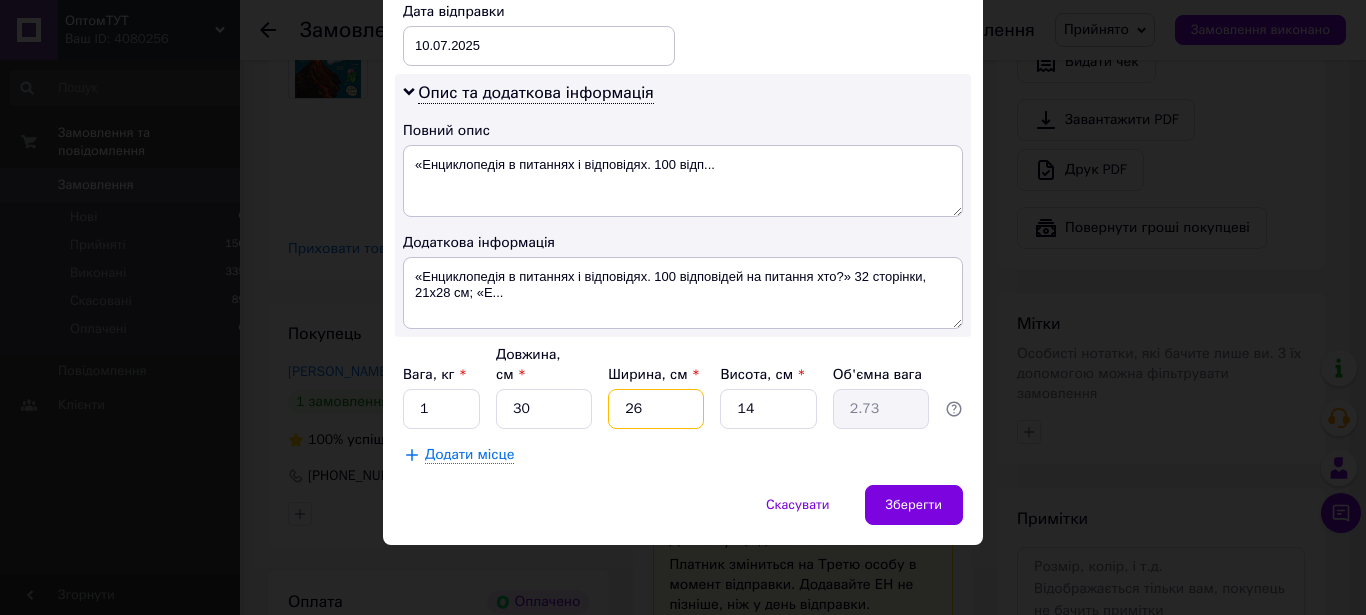 drag, startPoint x: 633, startPoint y: 416, endPoint x: 571, endPoint y: 412, distance: 62.1289 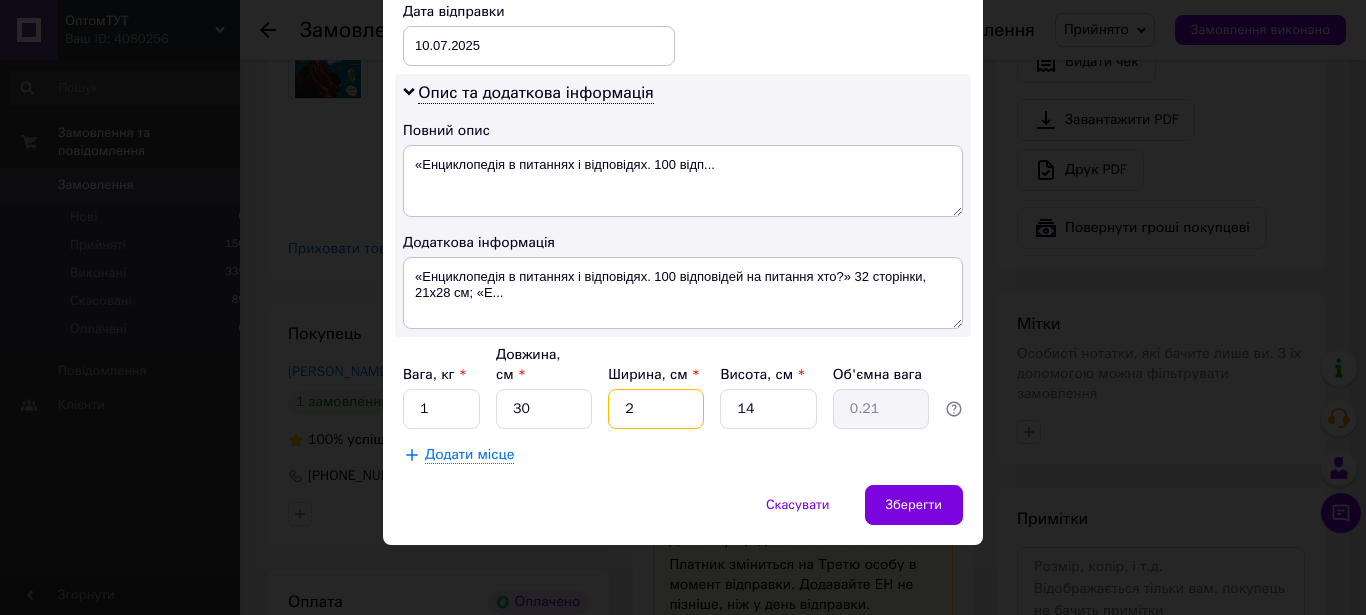 type on "23" 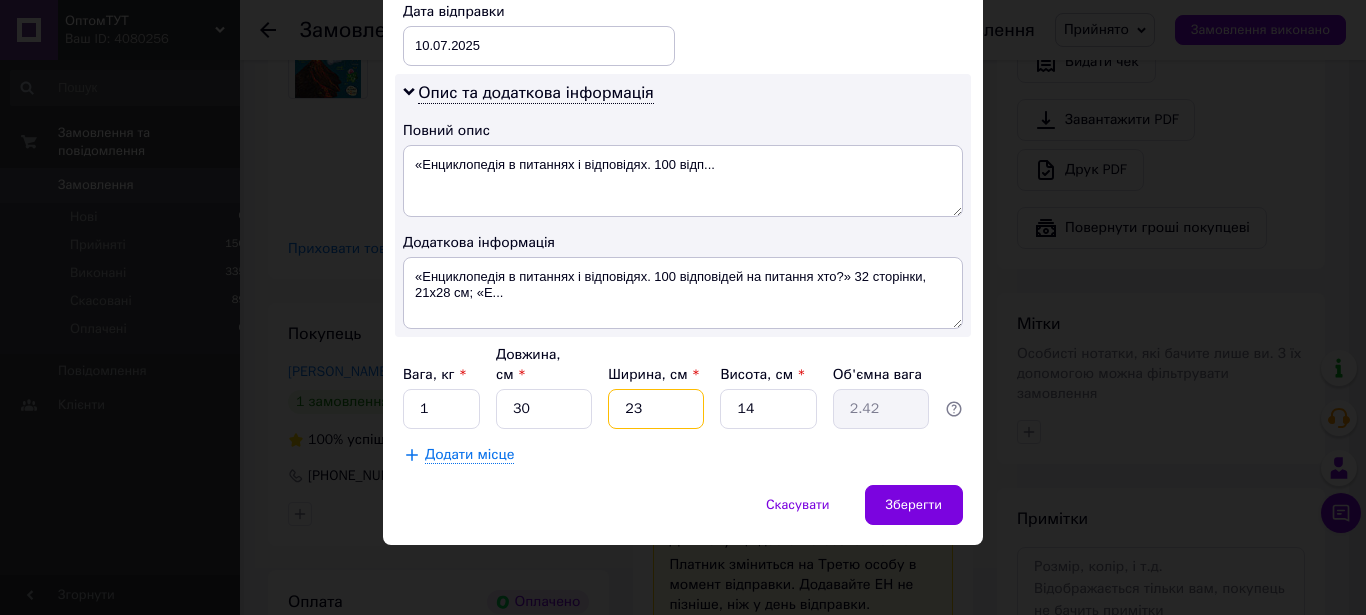 type on "23" 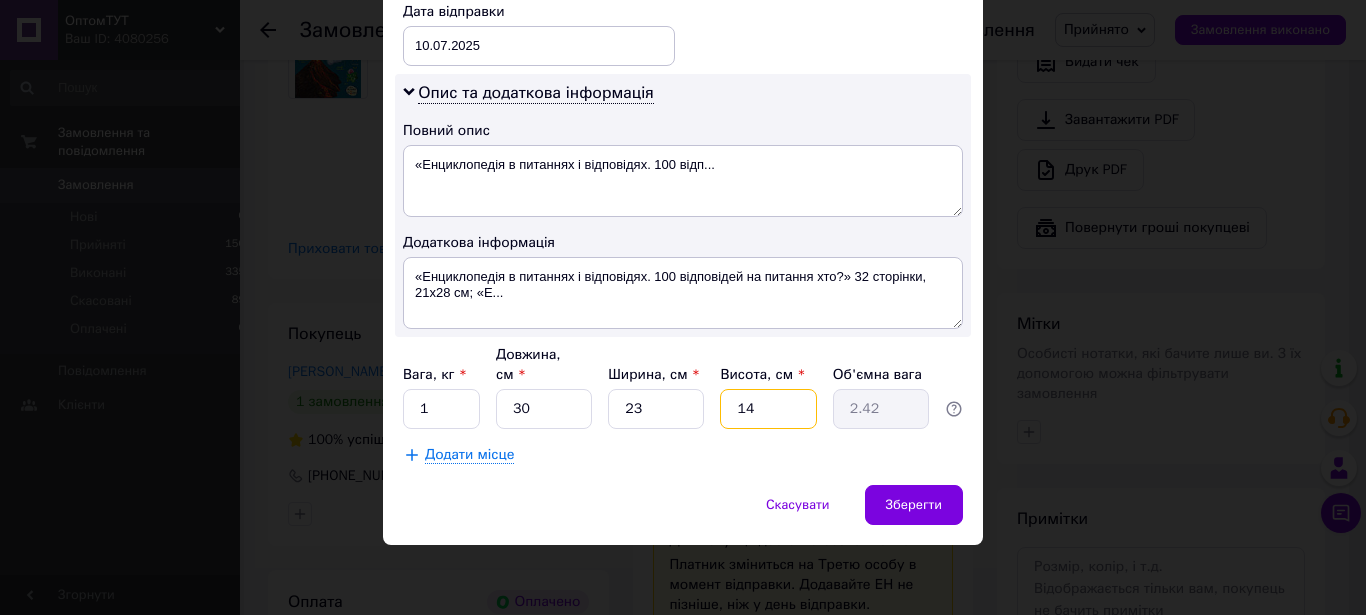 drag, startPoint x: 754, startPoint y: 406, endPoint x: 665, endPoint y: 408, distance: 89.02247 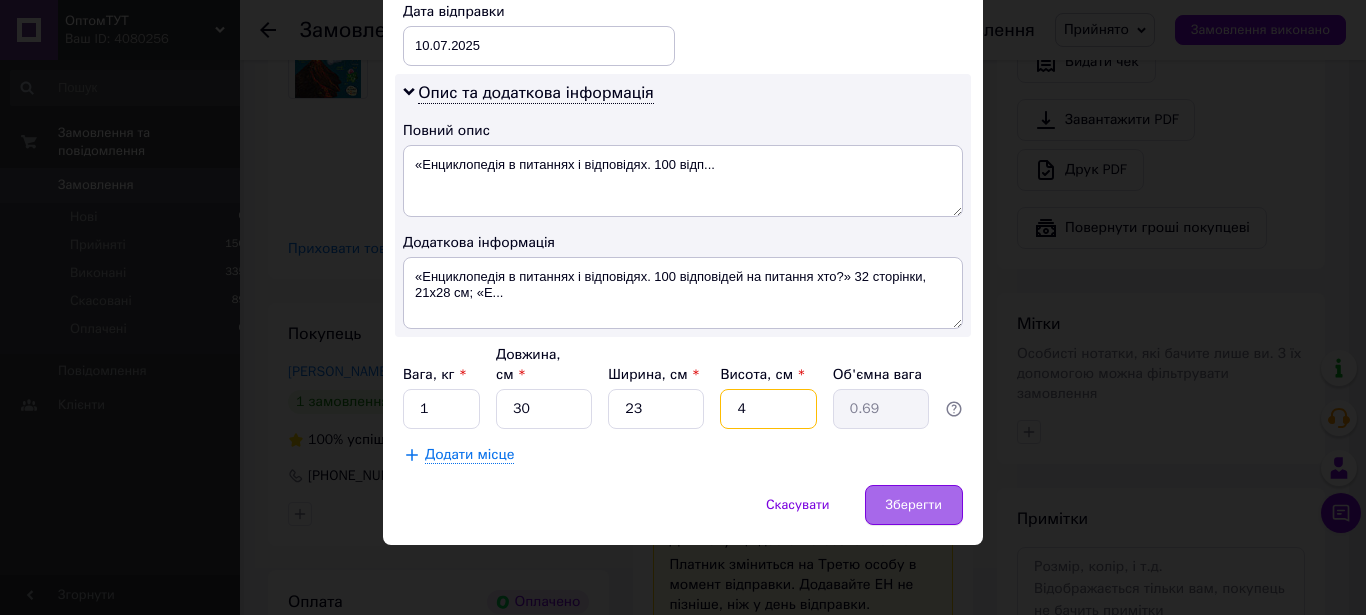 type on "4" 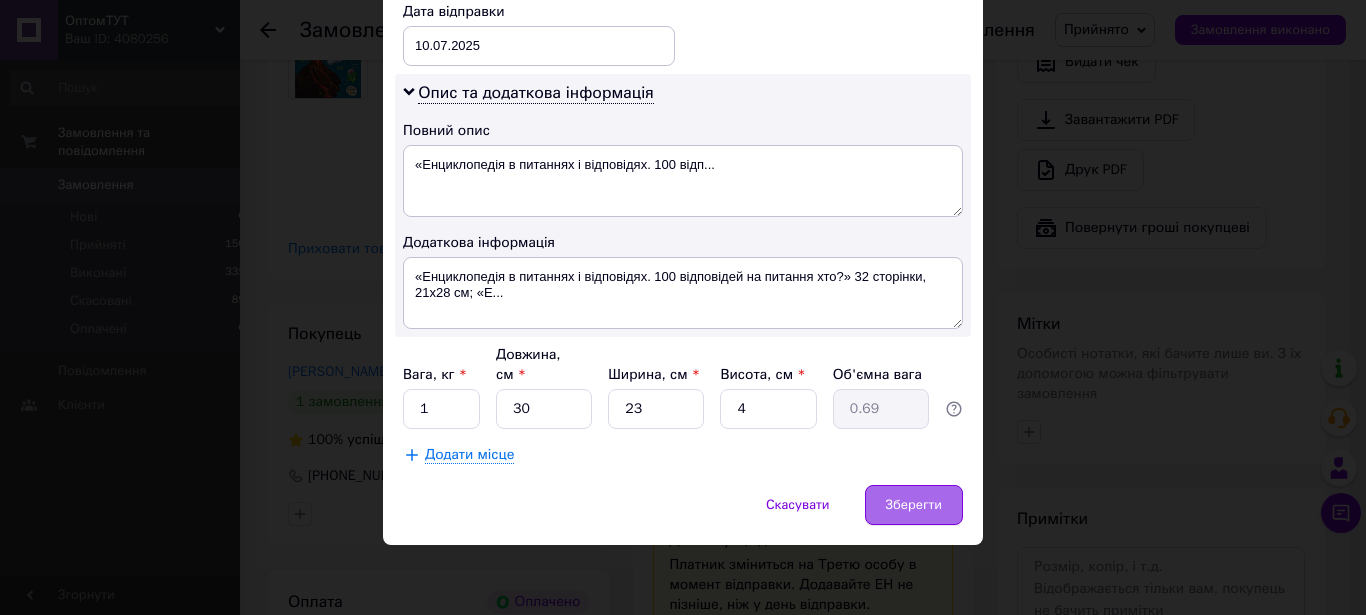 click on "Зберегти" at bounding box center (914, 505) 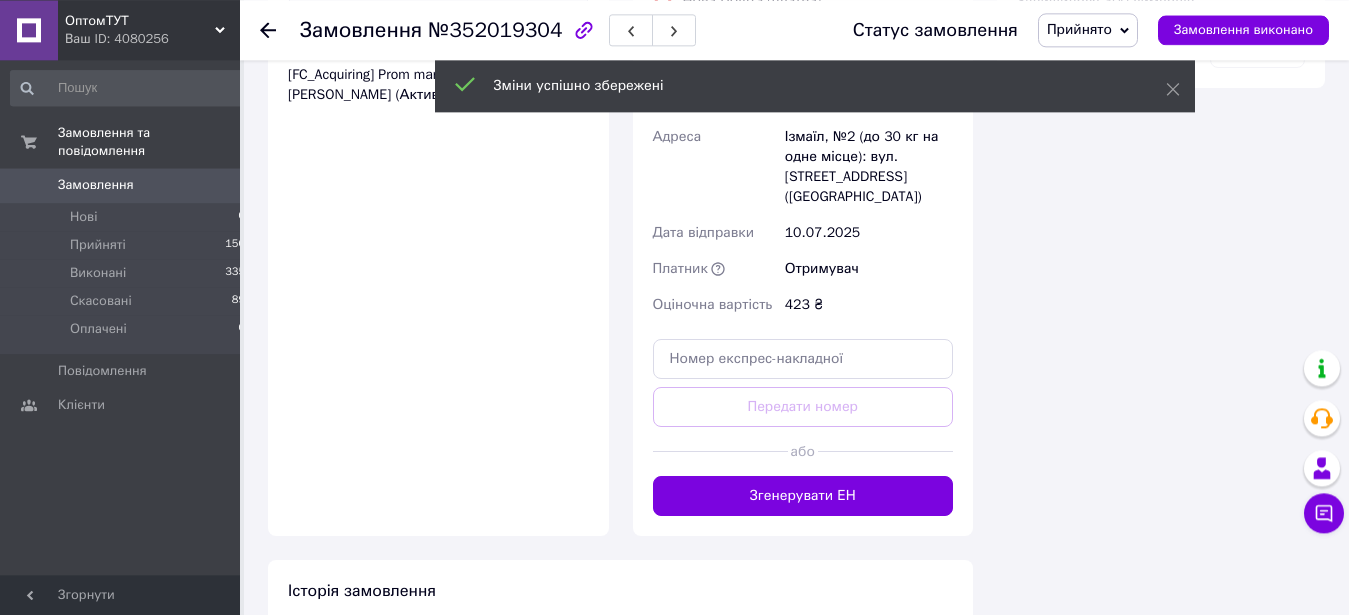 scroll, scrollTop: 1428, scrollLeft: 0, axis: vertical 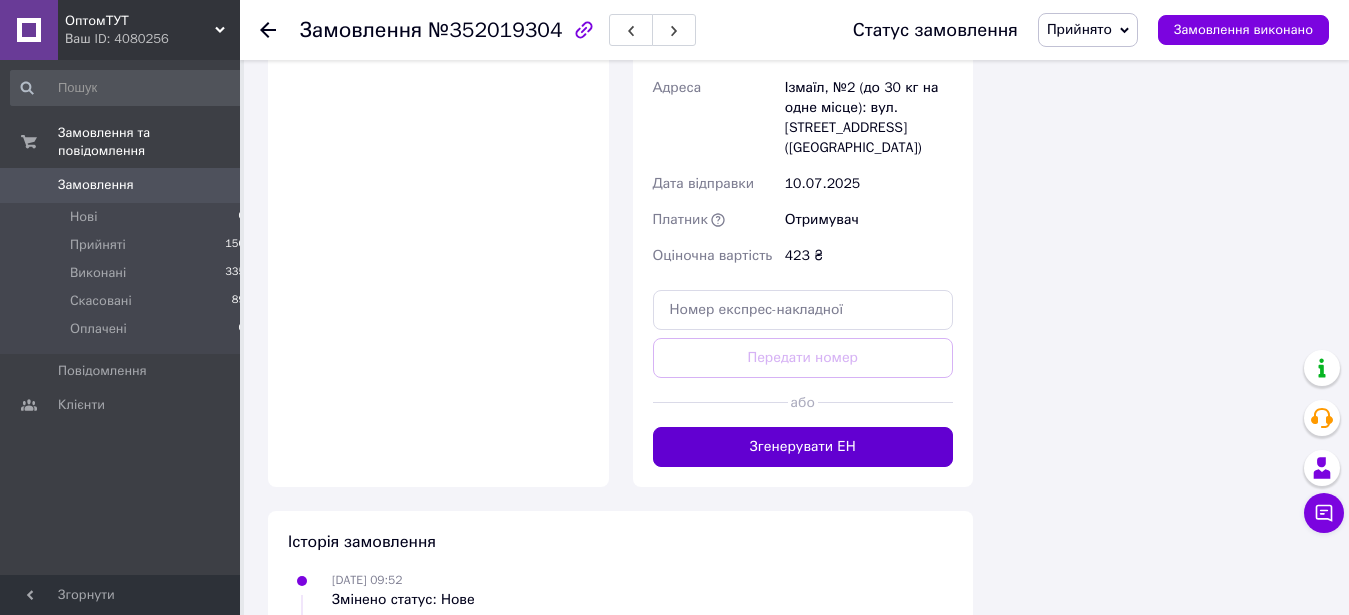 click on "Згенерувати ЕН" at bounding box center [803, 447] 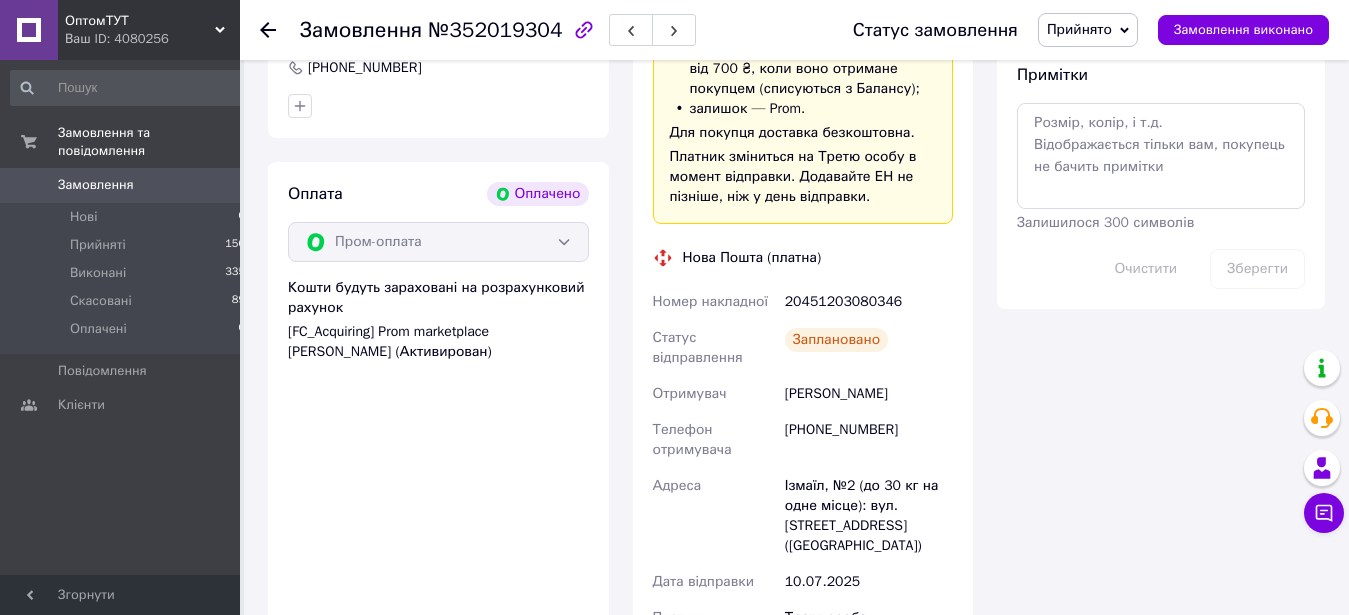 scroll, scrollTop: 714, scrollLeft: 0, axis: vertical 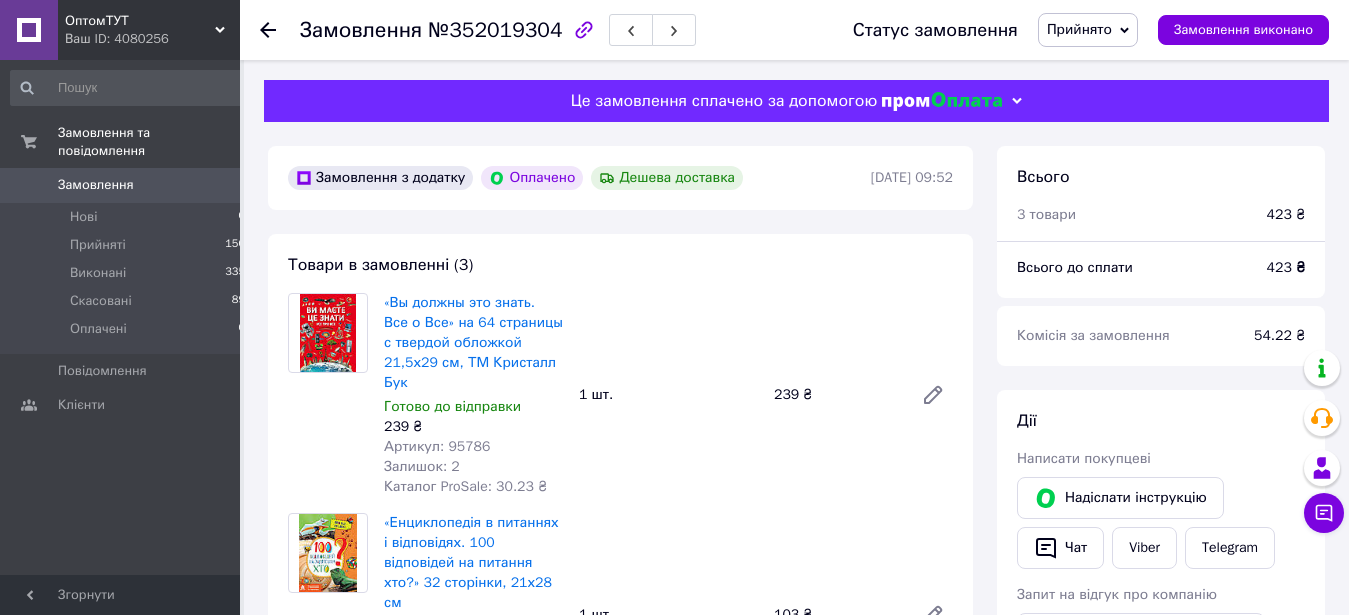 click on "Замовлення" at bounding box center [96, 185] 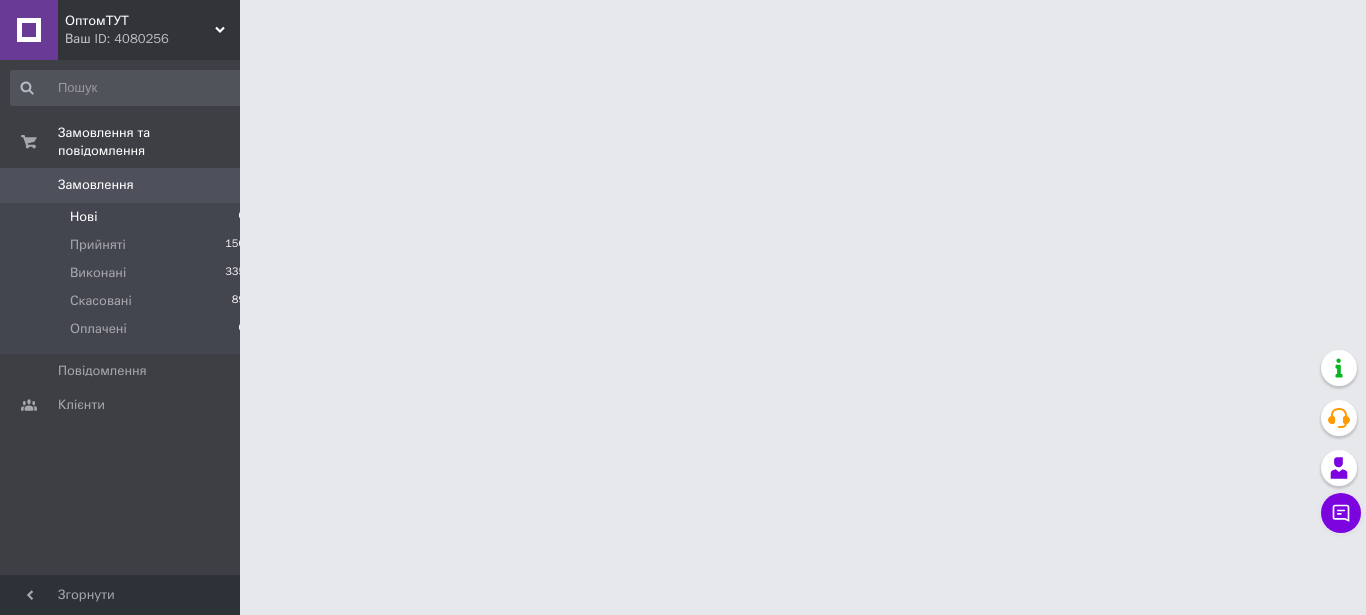 click on "Нові 0" at bounding box center (128, 217) 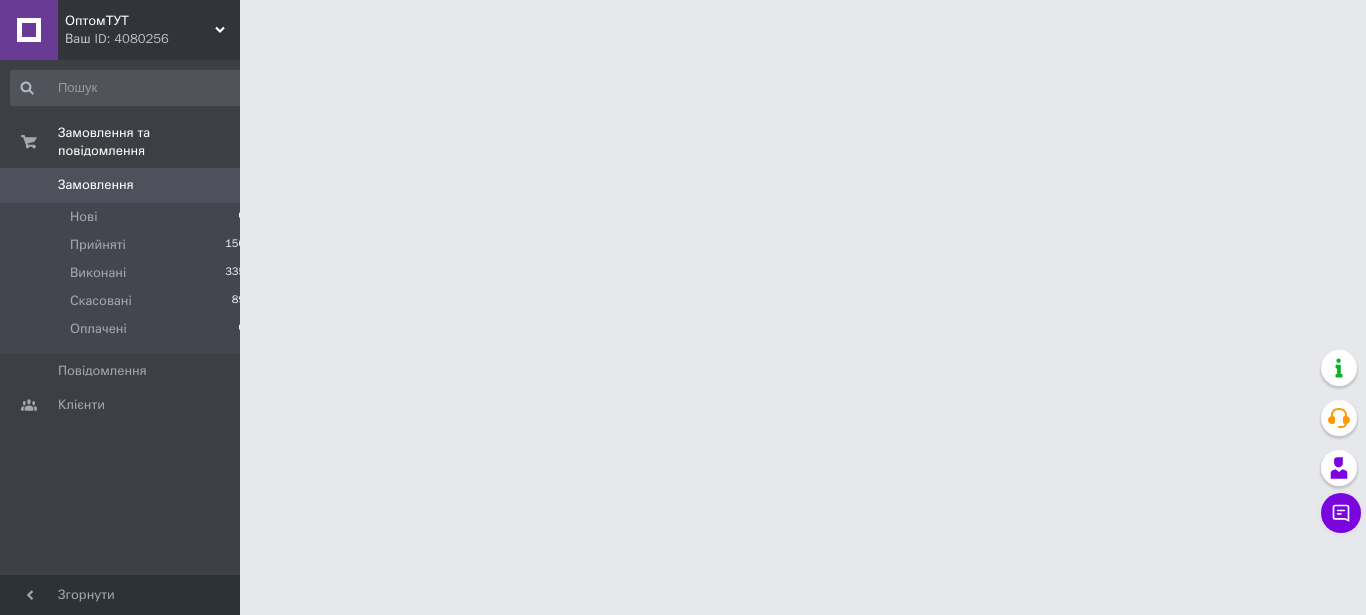 click on "Замовлення" at bounding box center [96, 185] 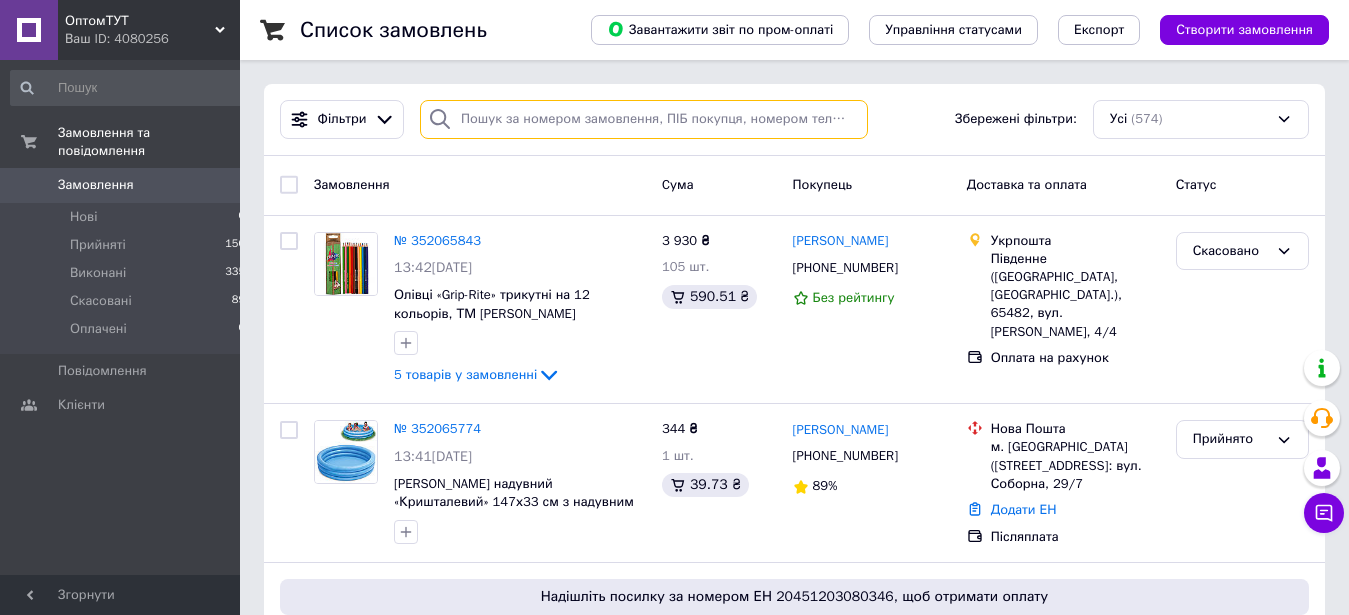 click at bounding box center (644, 119) 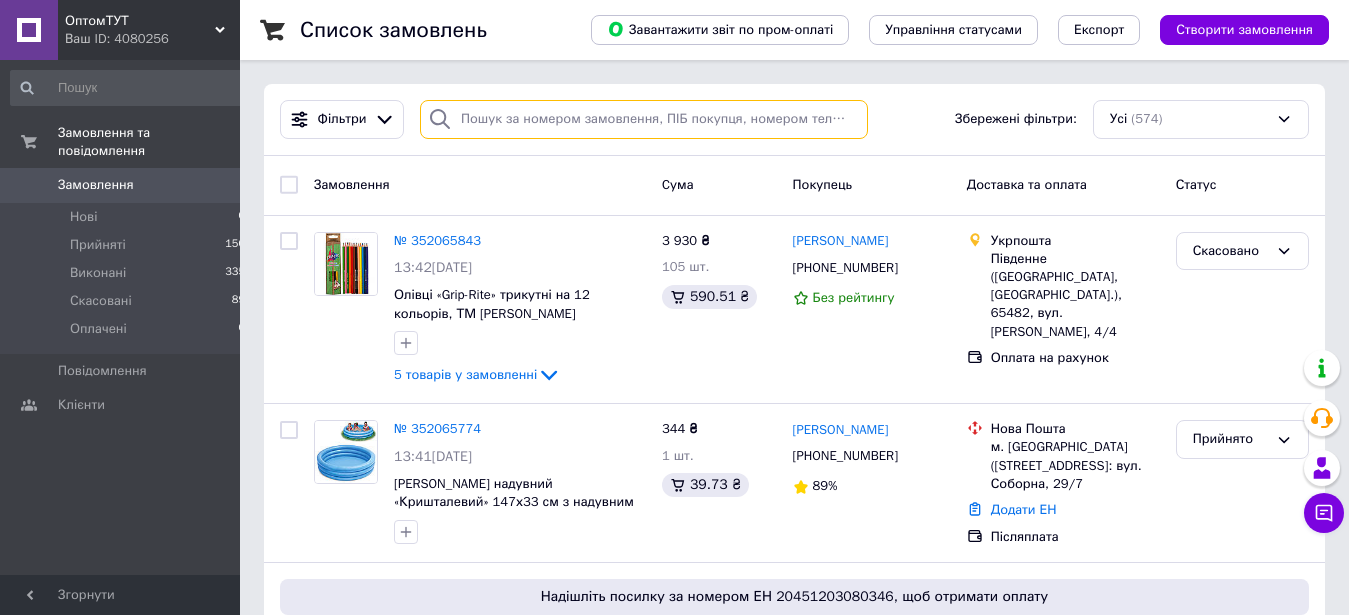 paste on "352018898" 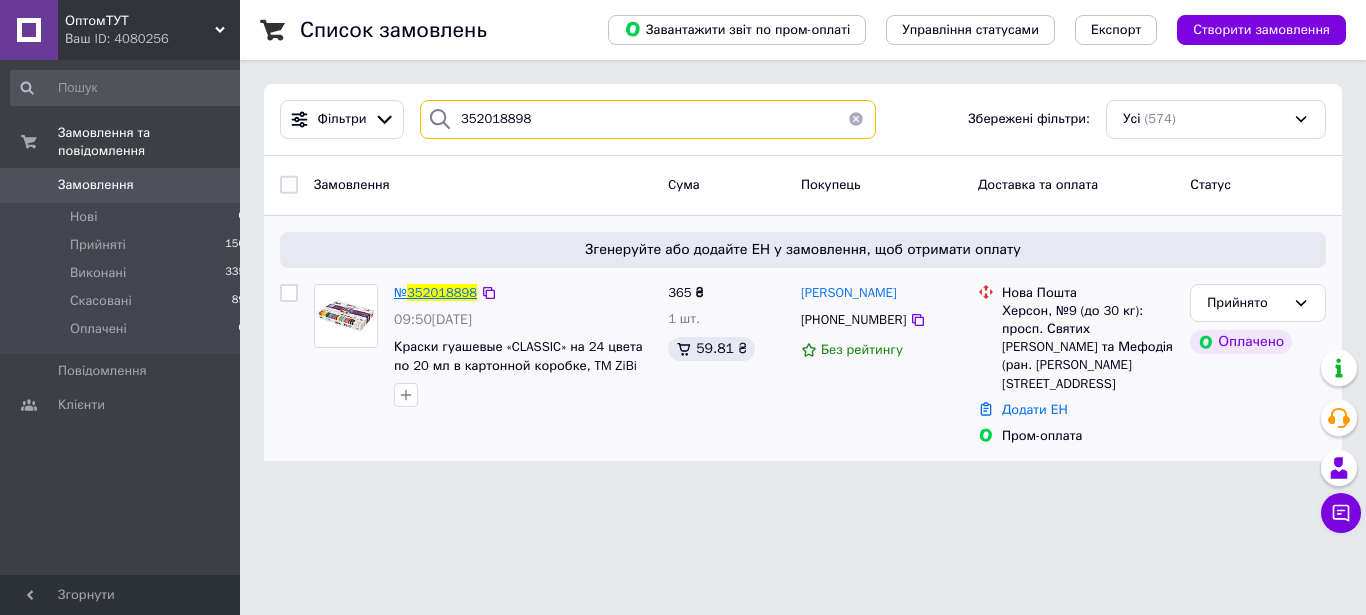 type on "352018898" 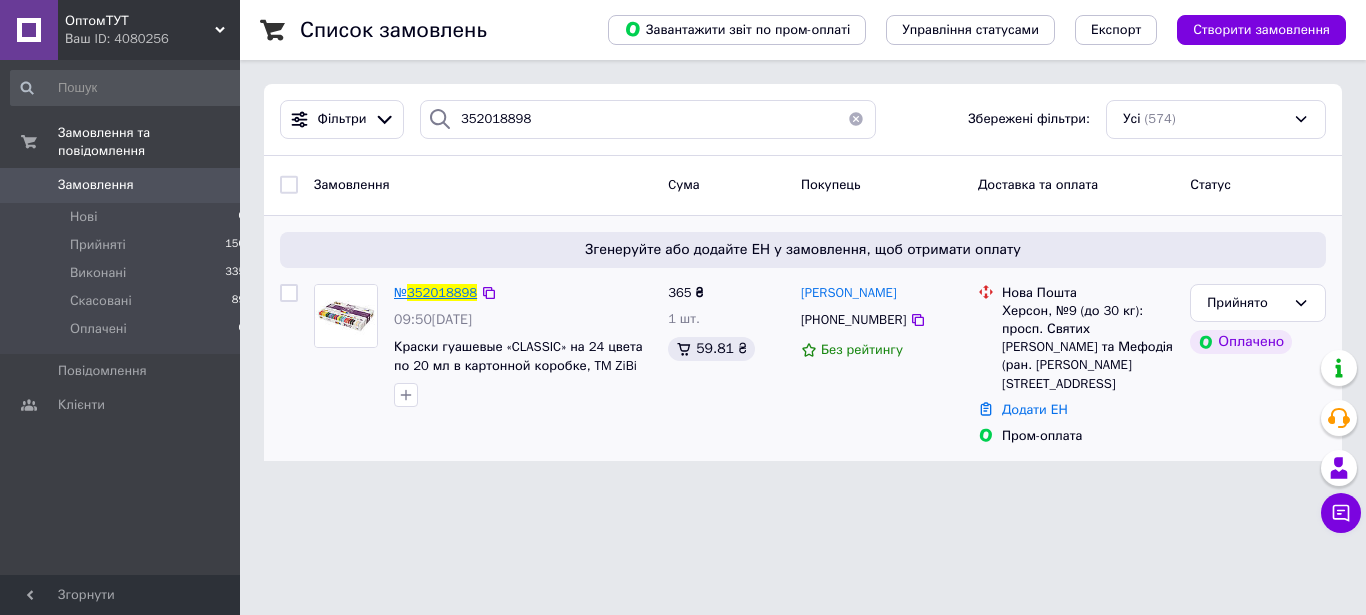 click on "352018898" at bounding box center [442, 292] 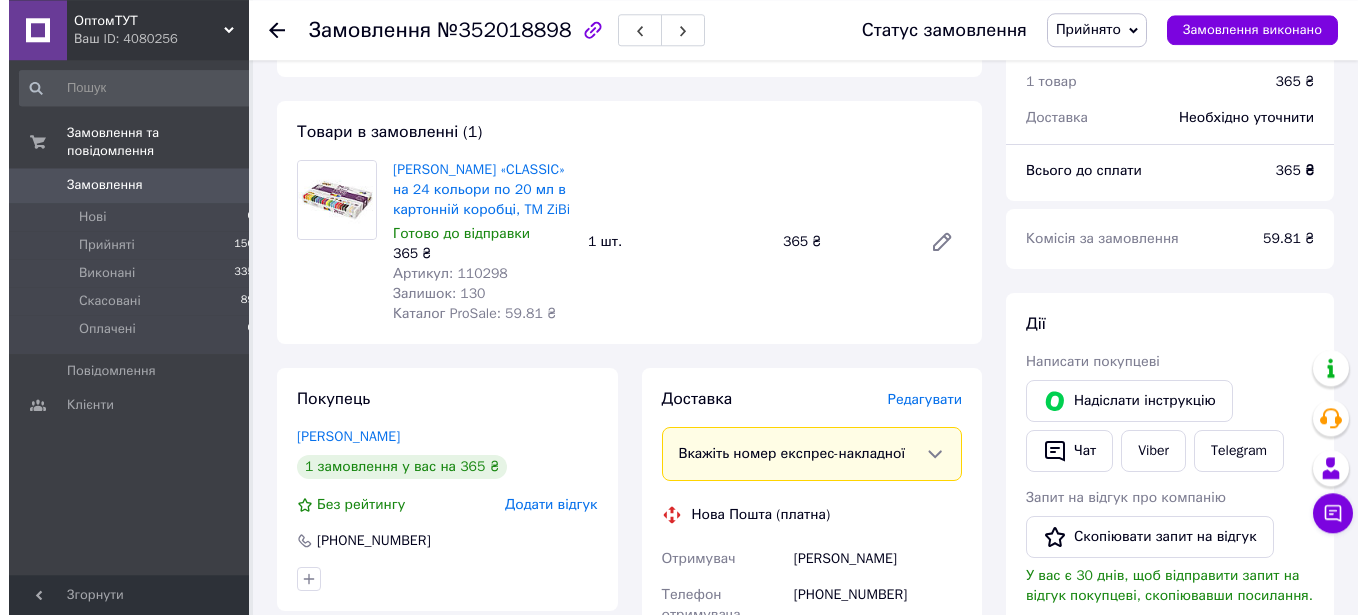 scroll, scrollTop: 204, scrollLeft: 0, axis: vertical 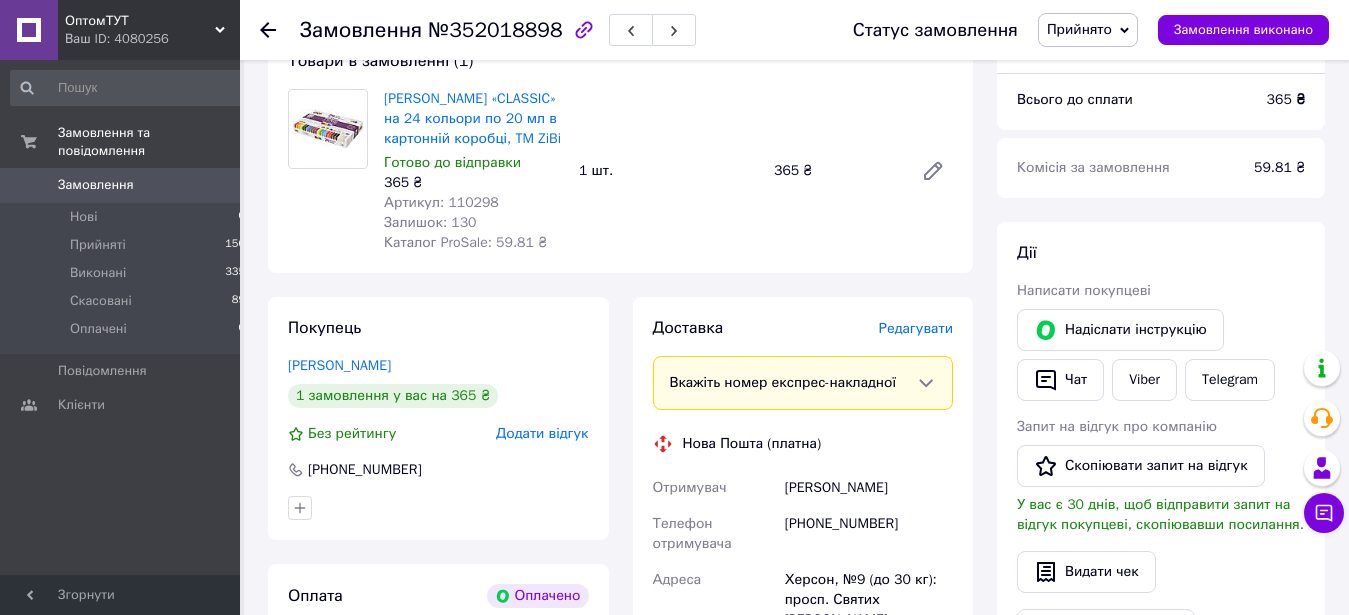 click on "Доставка Редагувати Вкажіть номер експрес-накладної Обов'язково введіть номер експрес-накладної,
якщо створювали її не на цій сторінці. У разі,
якщо номер ЕН не буде доданий, ми не зможемо
виплатити гроші за замовлення Мобільний номер покупця (із замовлення) повинен відповідати номеру отримувача за накладною Нова Пошта (платна) Отримувач Халдай Вікторія Телефон отримувача +380970829253 Адреса Херсон, №9 (до 30 кг): просп. Святих Кирила та Мефодія (ран. Димитрова), 19 Дата відправки 10.07.2025 Платник Отримувач Оціночна вартість 365 ₴ Передати номер або Згенерувати ЕН" at bounding box center [803, 658] 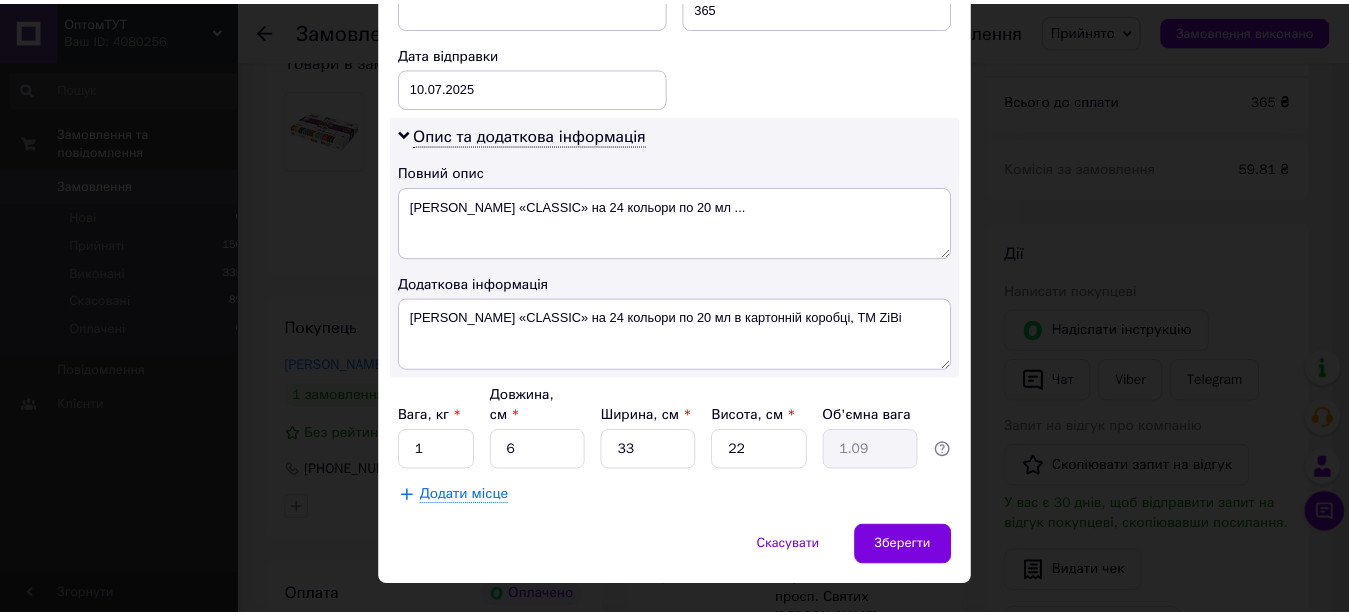 scroll, scrollTop: 971, scrollLeft: 0, axis: vertical 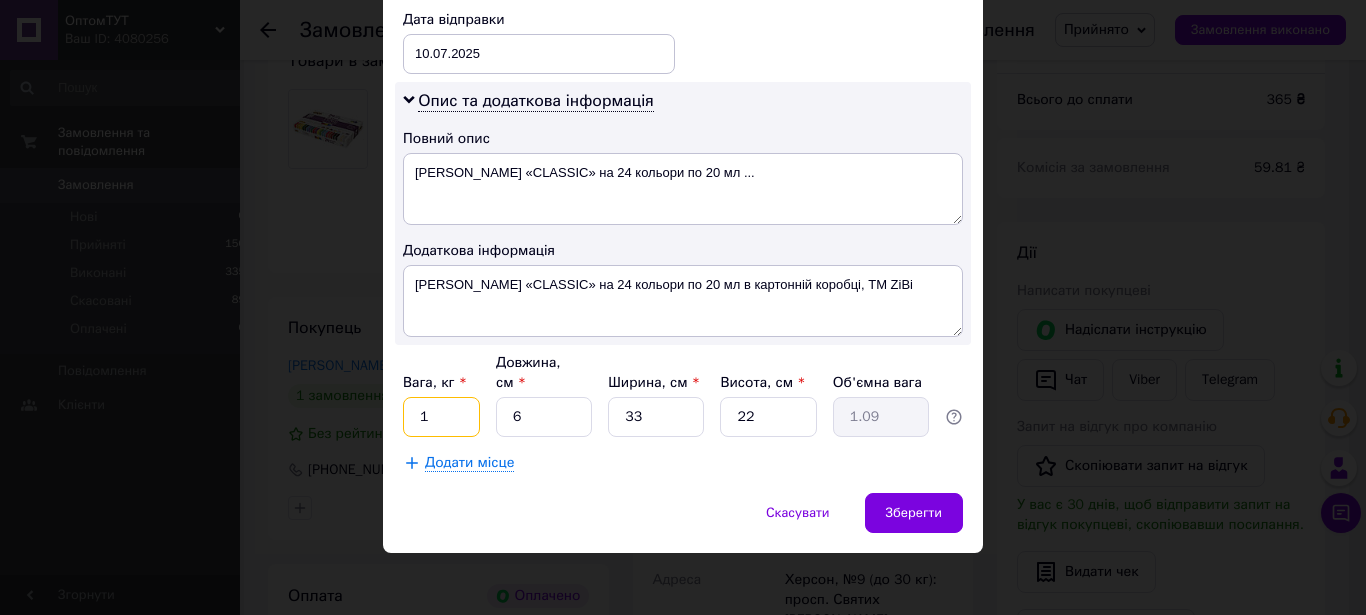 click on "1" at bounding box center [441, 417] 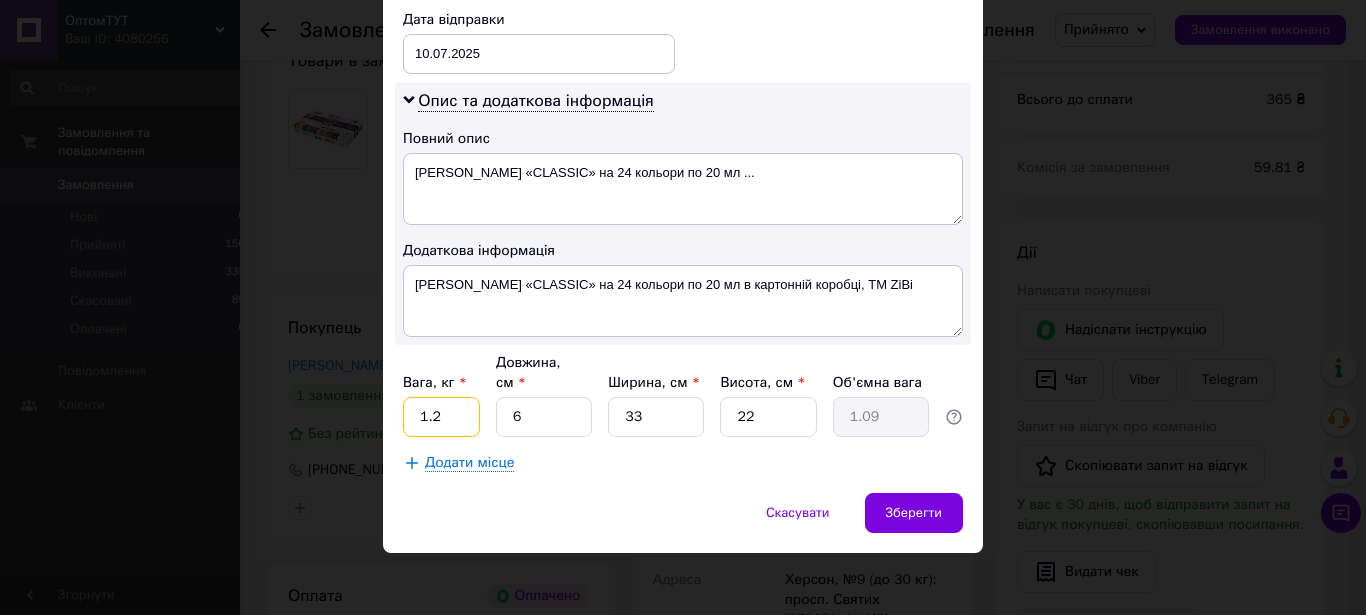 type on "1.2" 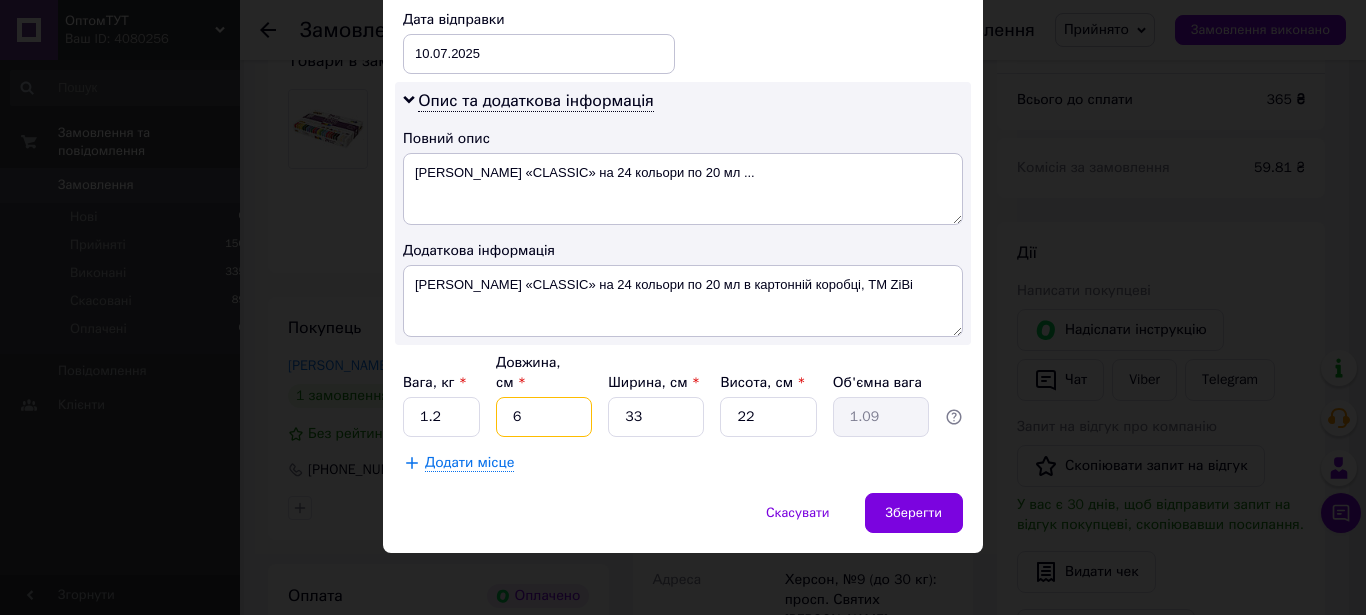 click on "6" at bounding box center [544, 417] 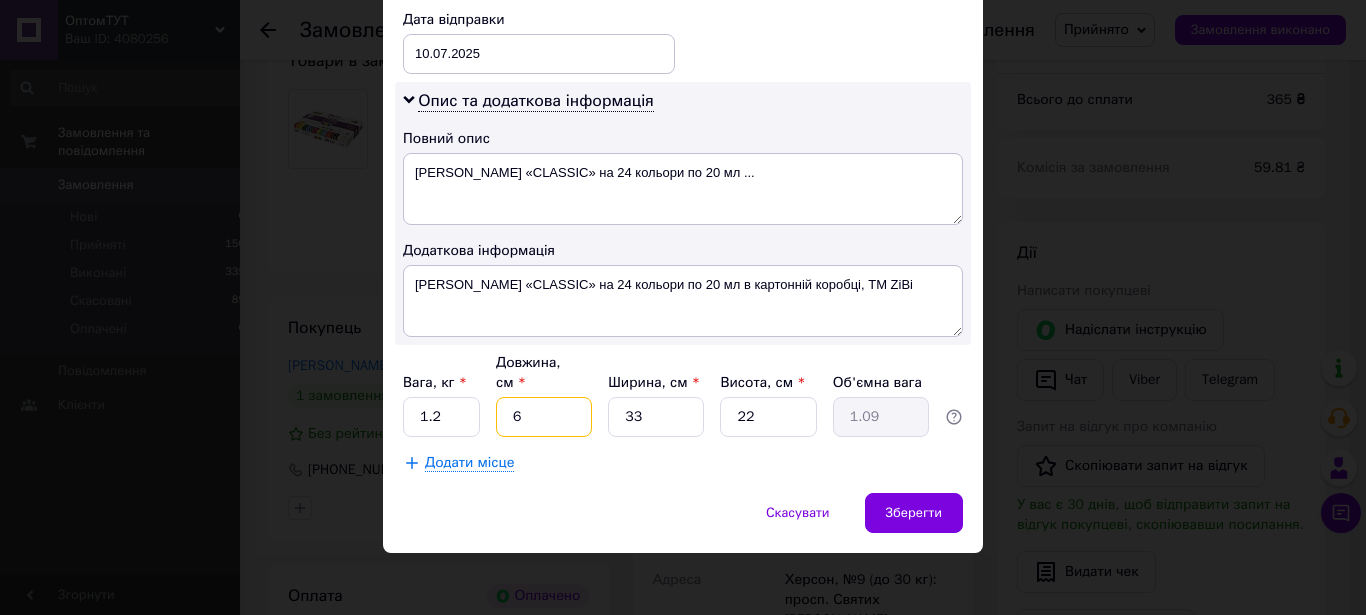 type 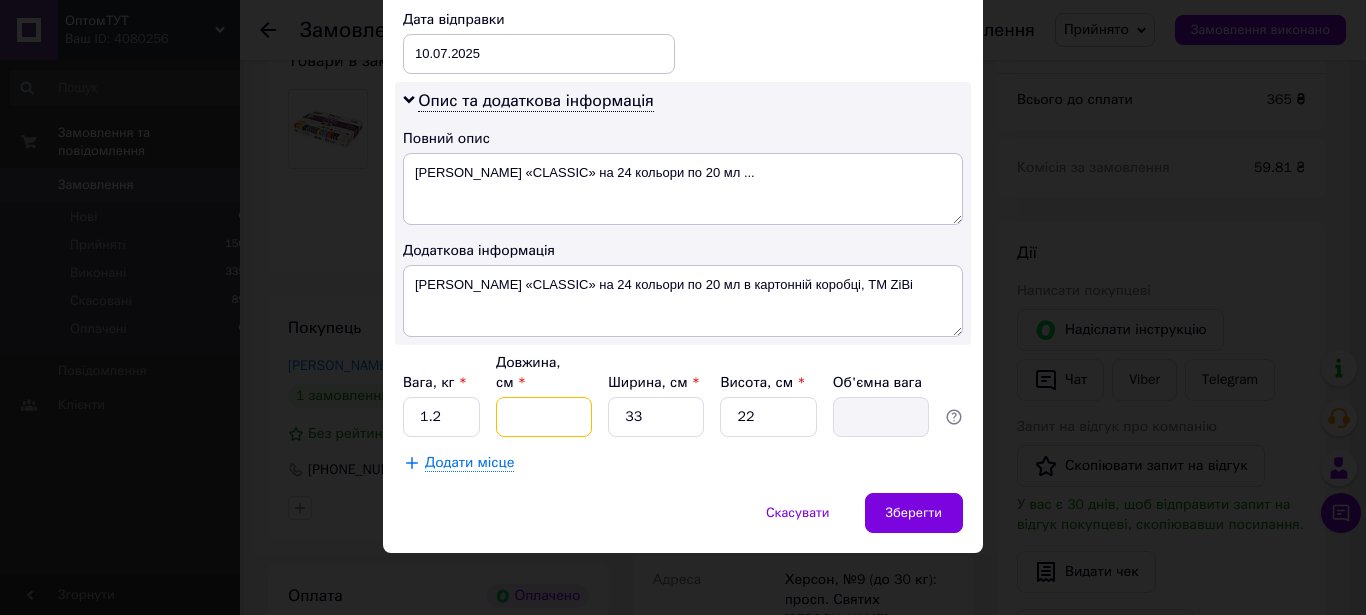 type on "2" 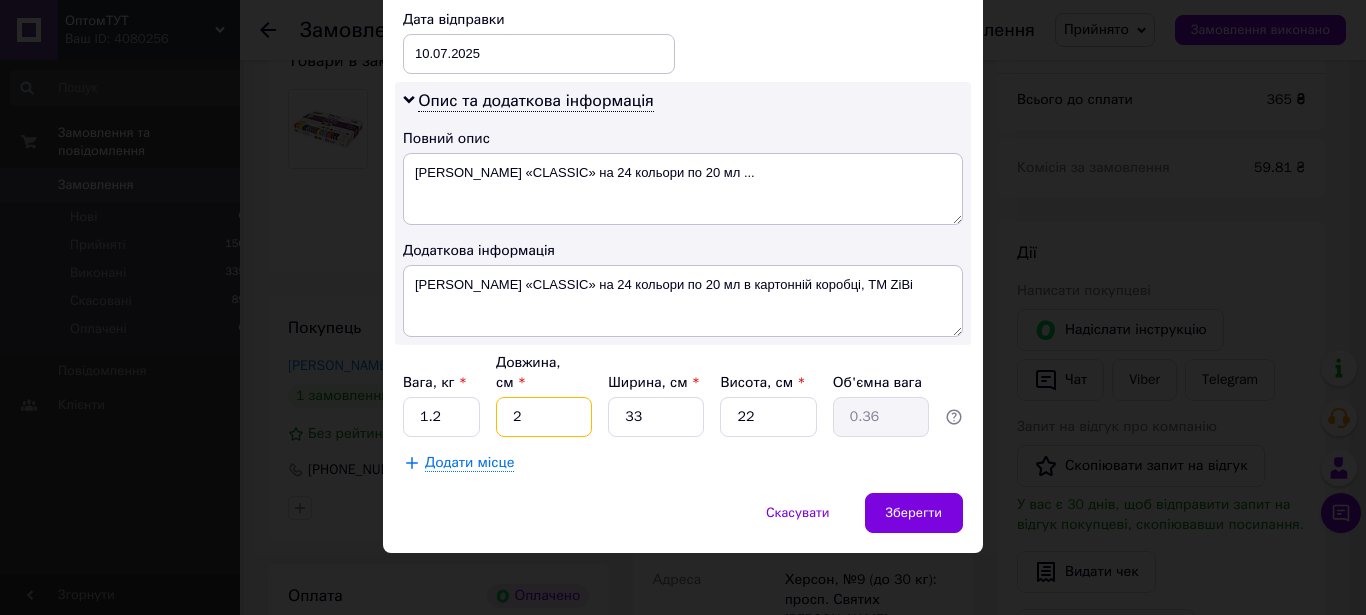type on "28" 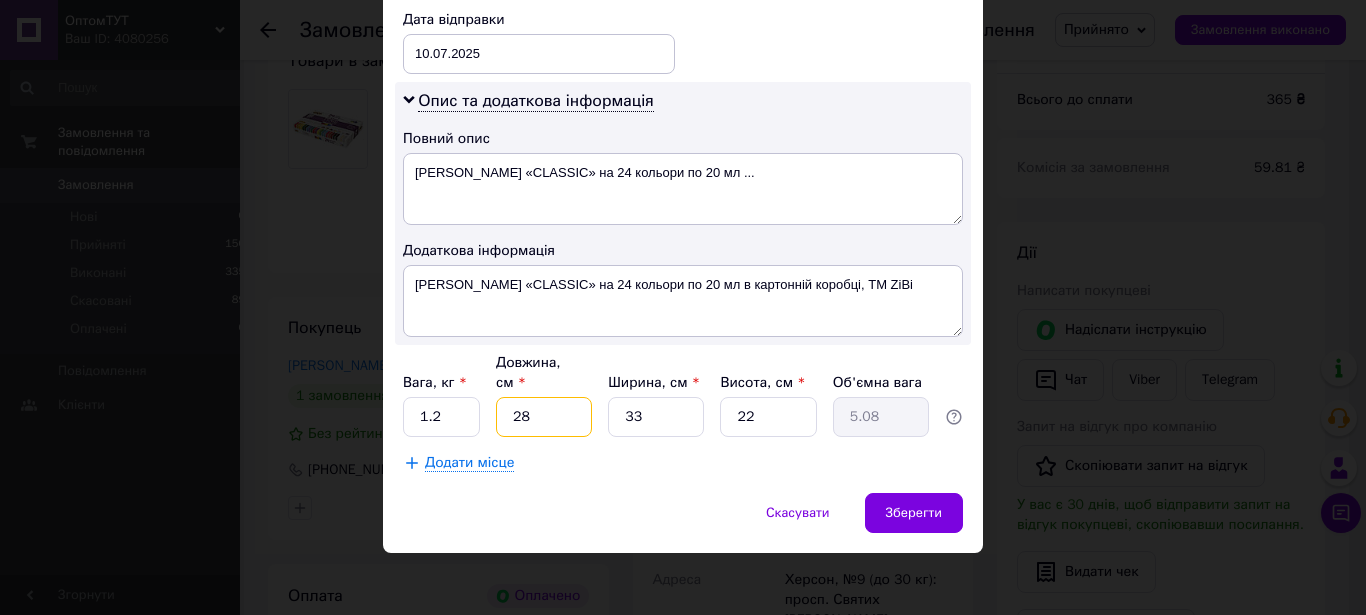 type on "28" 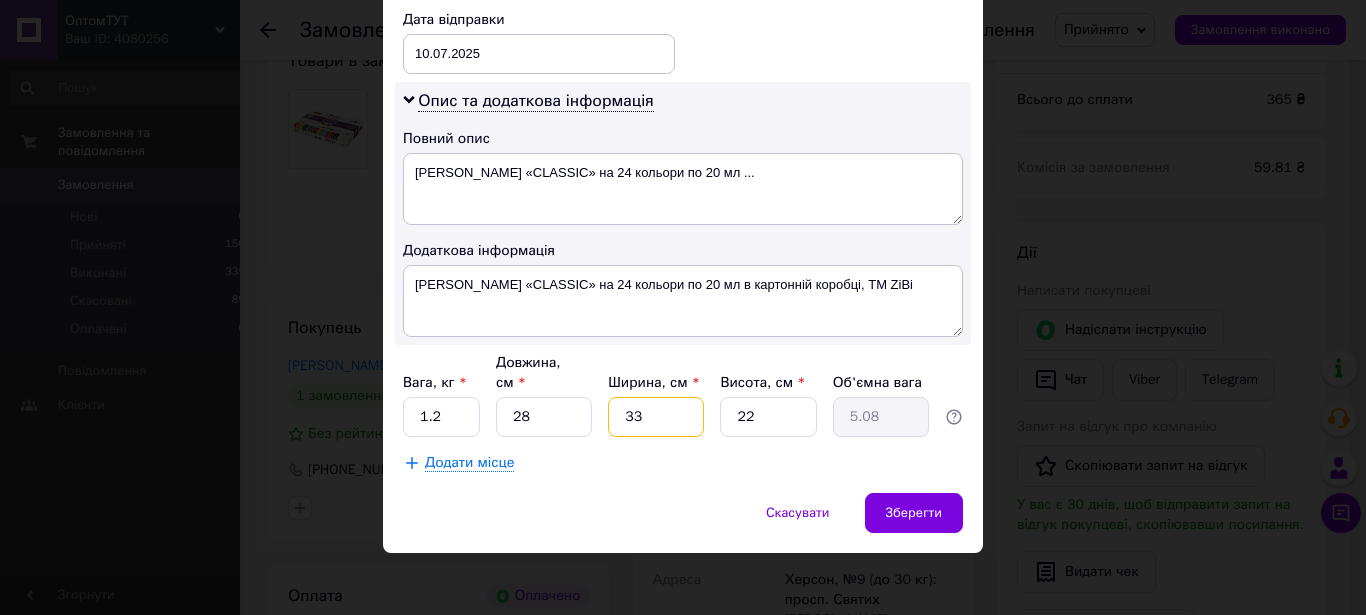 type on "2" 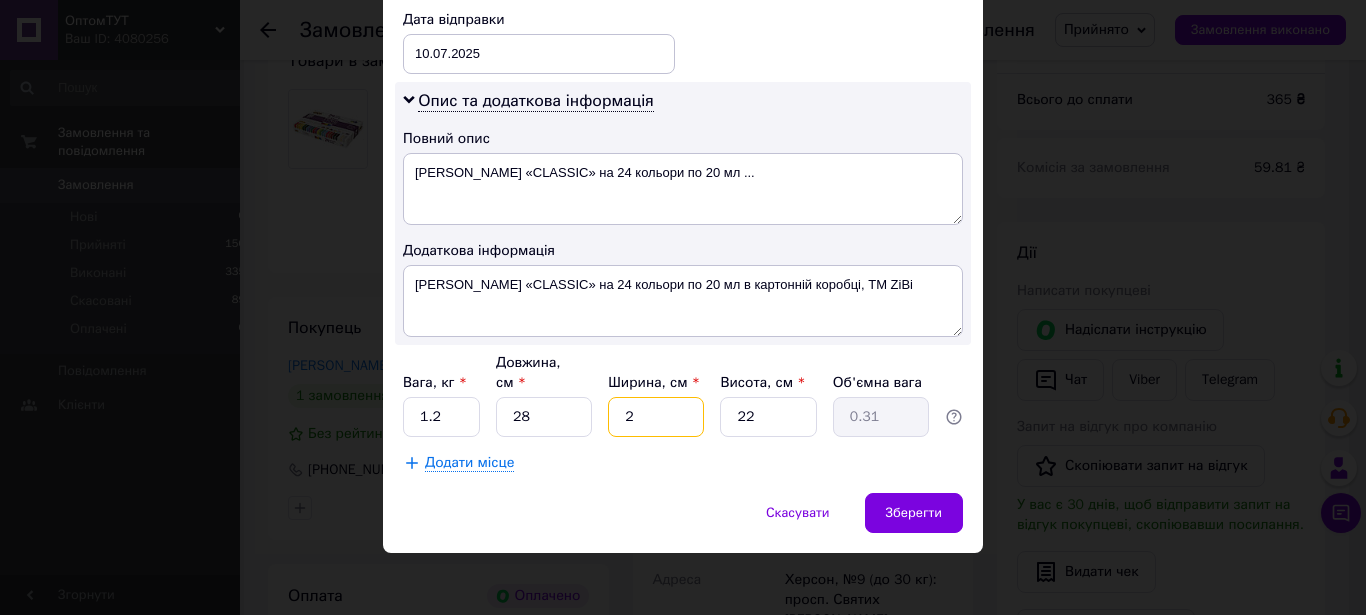 type on "21" 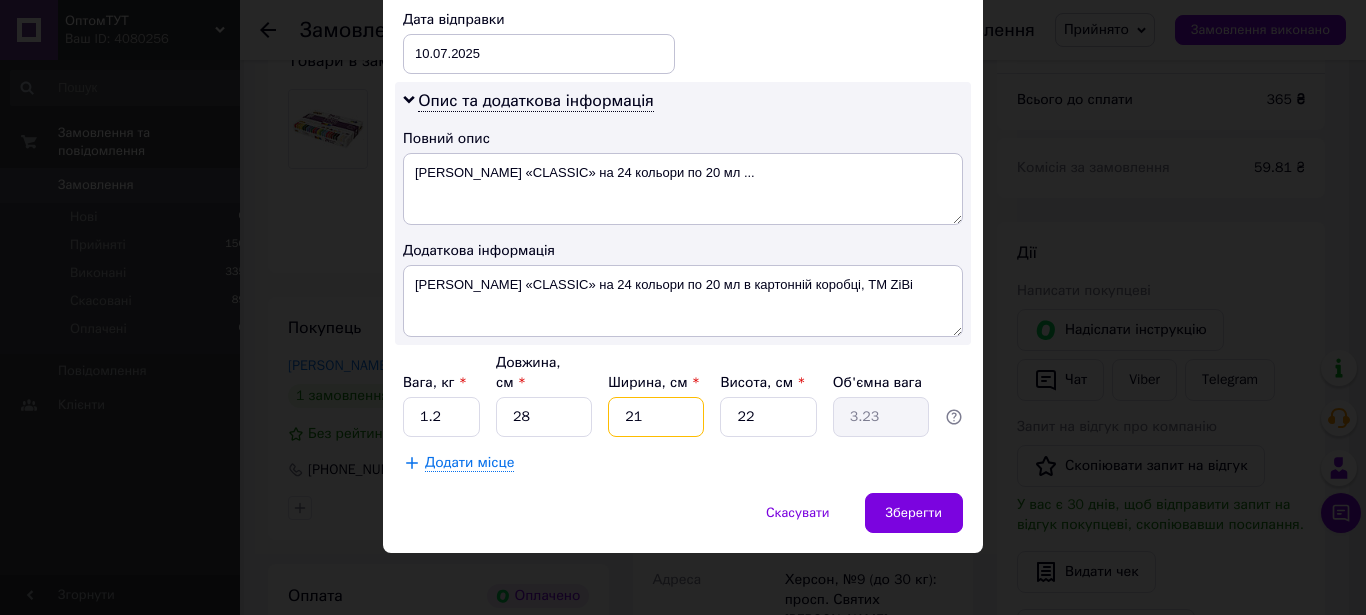 type on "21" 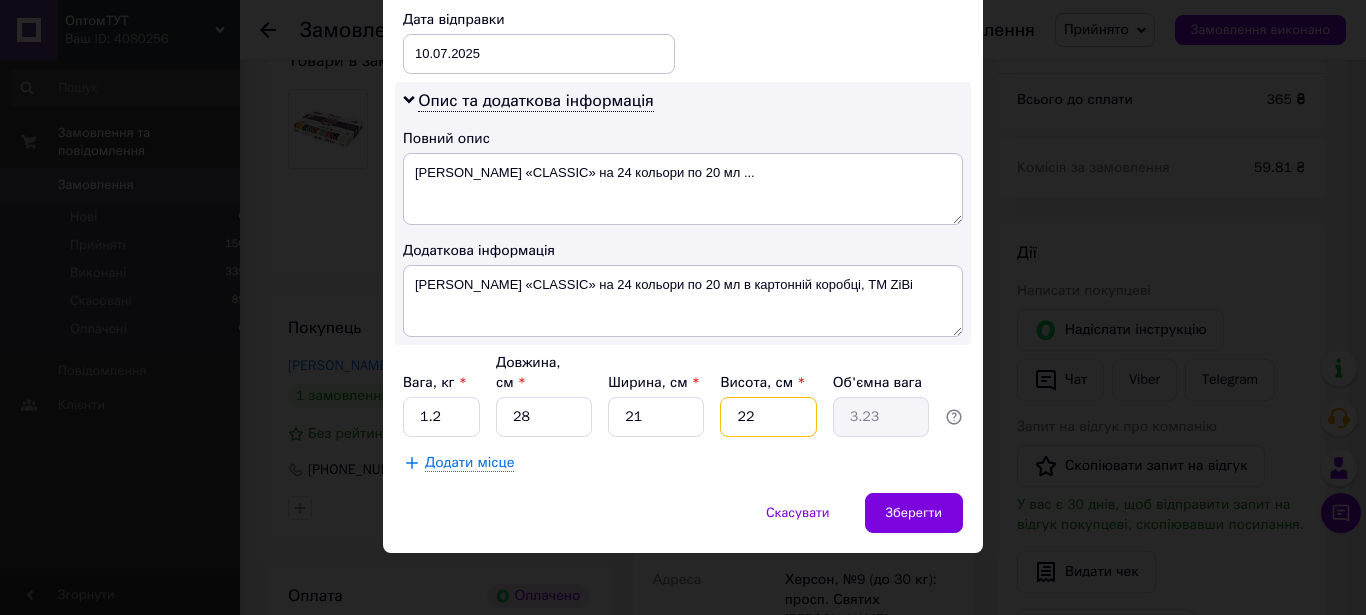 type on "5" 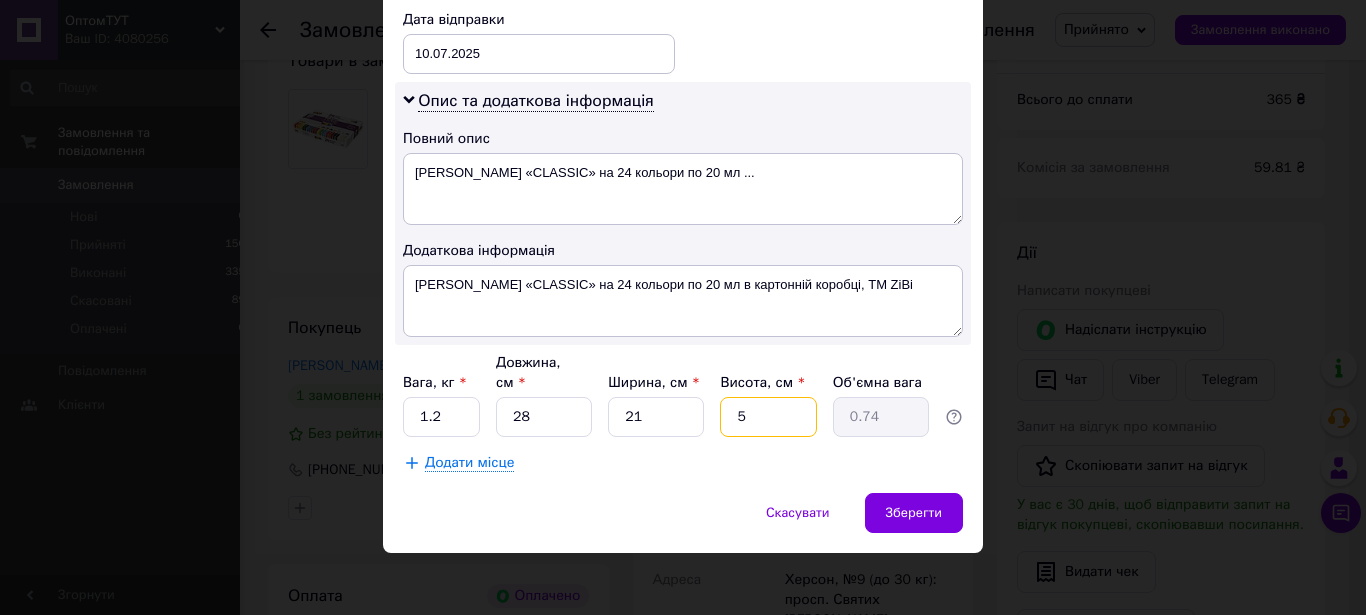 type on "5" 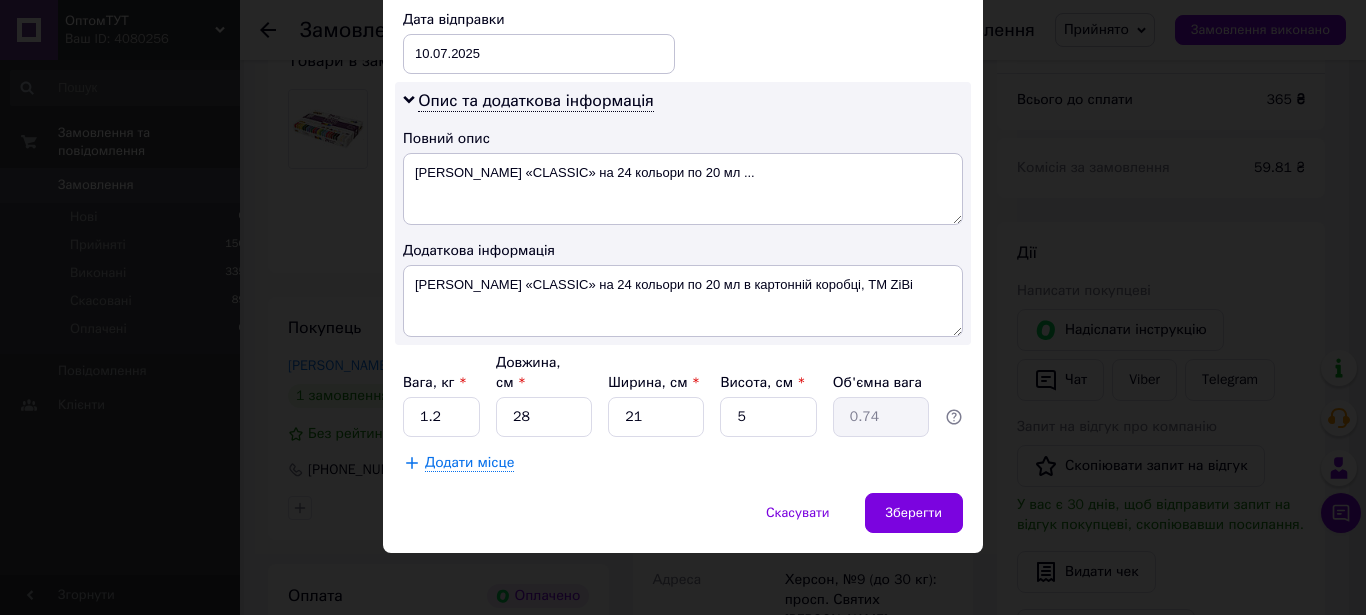 click on "Спосіб доставки Нова Пошта (платна) Платник Отримувач Відправник Прізвище отримувача Халдай Ім'я отримувача Вікторія По батькові отримувача Телефон отримувача +380970829253 Тип доставки У відділенні Кур'єром В поштоматі Місто Херсон Відділення №9 (до 30 кг): просп. Святих Кирила та Мефодія (ран. Димитрова), 19 Місце відправки м. Конотоп (Сумська обл.): №1: вул. Батуринська, 22а Немає збігів. Спробуйте змінити умови пошуку Додати ще місце відправки Тип посилки Вантаж Документи Номер упаковки (не обов'язково) Оціночна вартість 365 Дата відправки 10.07.2025 < 2025 > < Июль > Пн Вт 30" at bounding box center [683, -174] 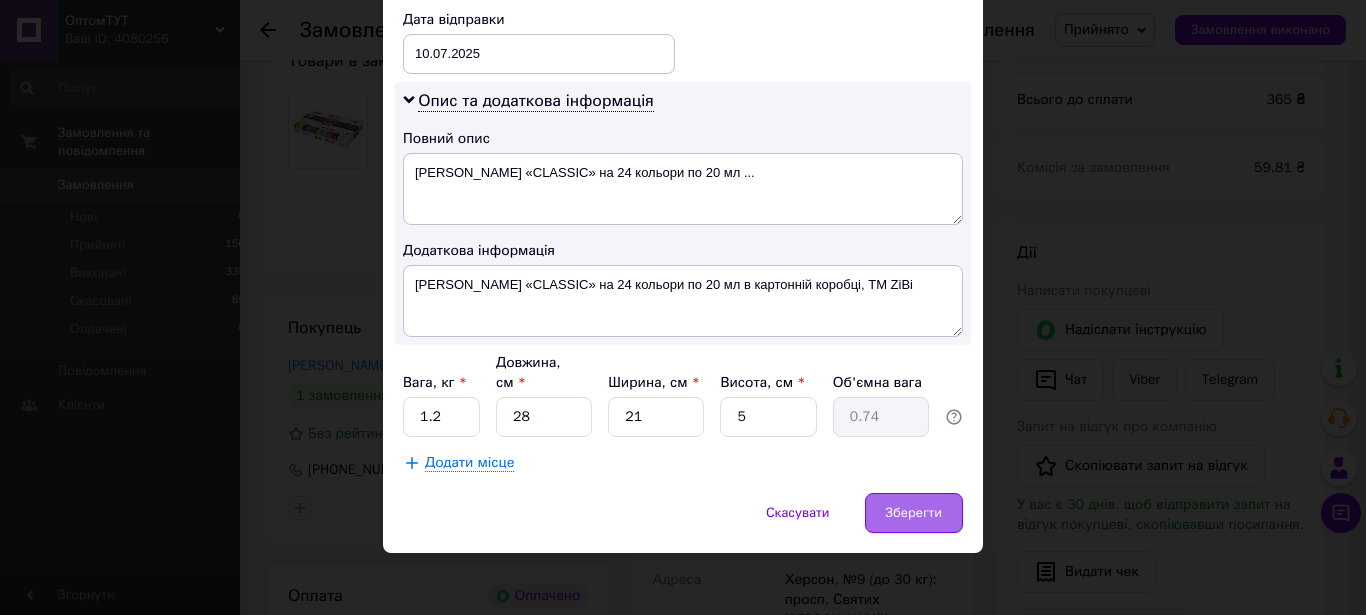 click on "Зберегти" at bounding box center [914, 513] 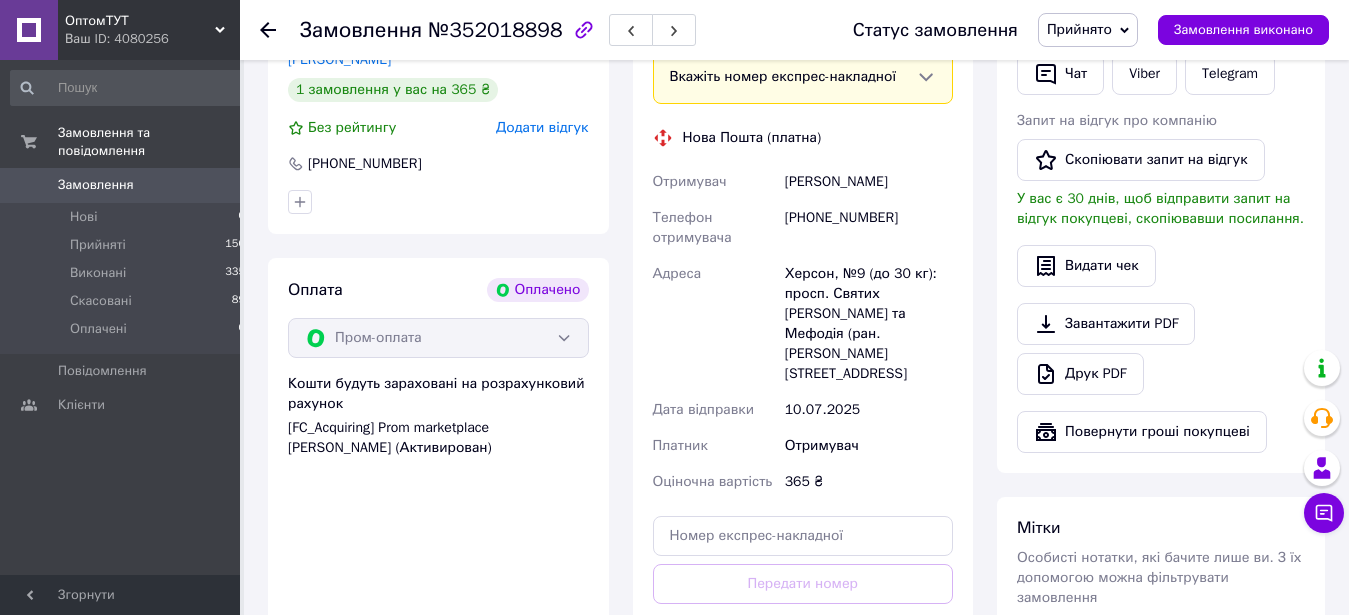 scroll, scrollTop: 816, scrollLeft: 0, axis: vertical 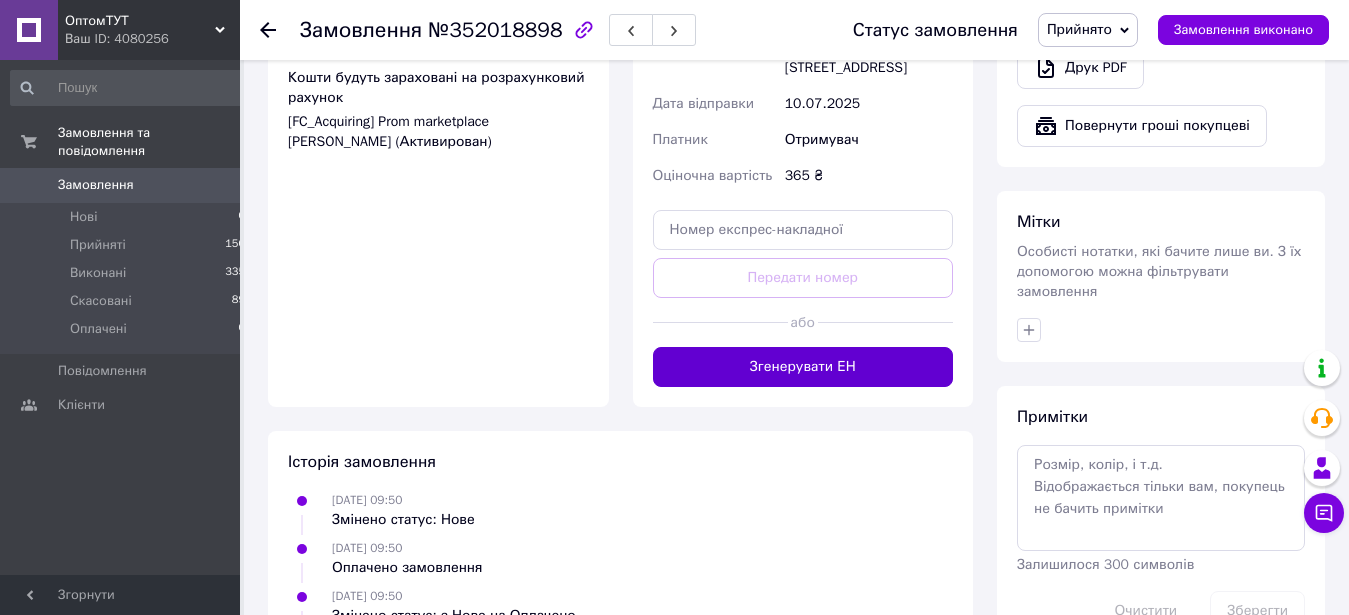 click on "Згенерувати ЕН" at bounding box center (803, 367) 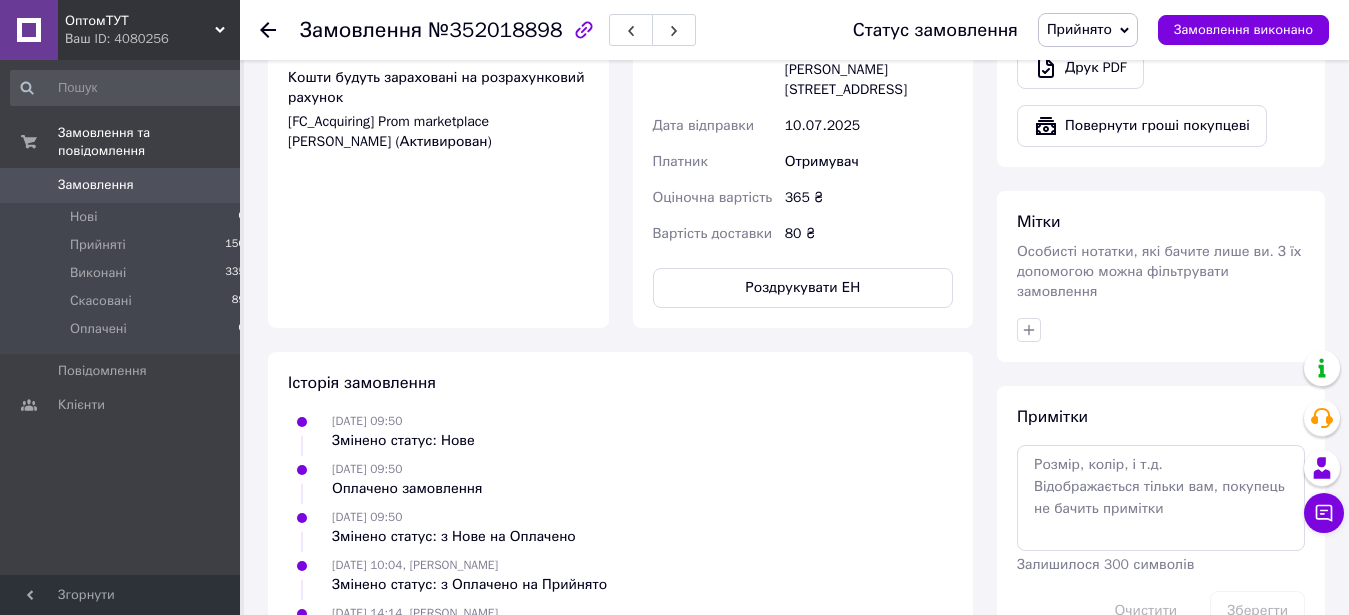 click on "ОптомТУТ" at bounding box center (140, 21) 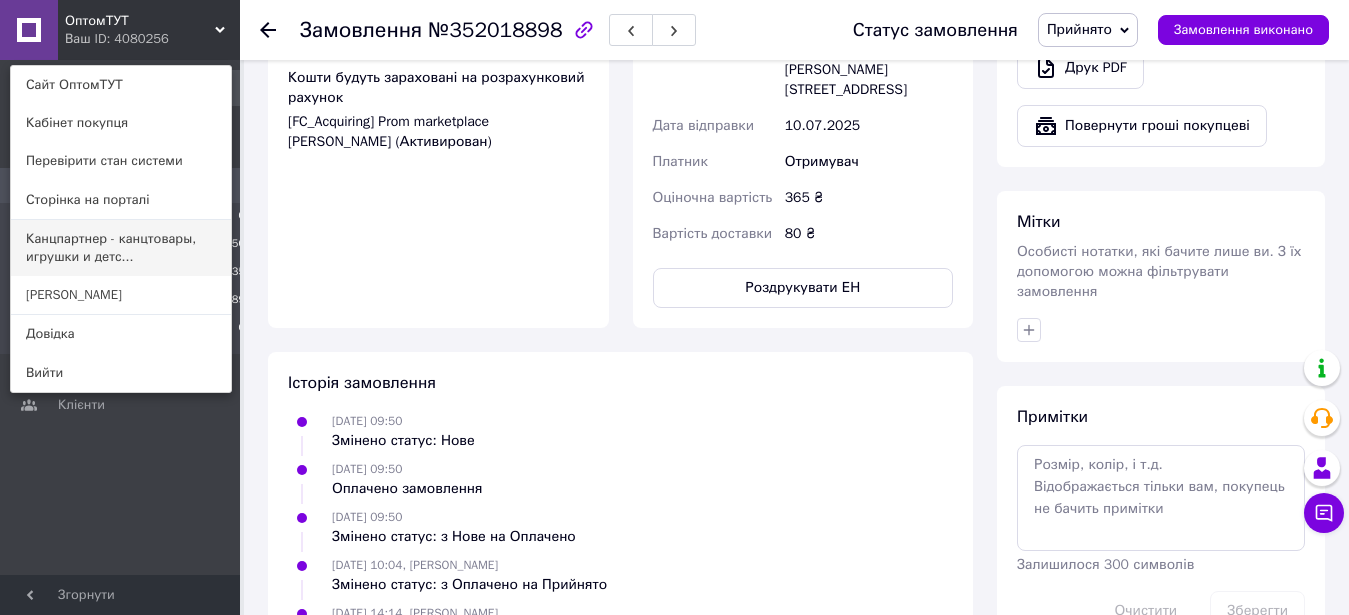 click on "Канцпартнер - канцтовары, игрушки и детс..." at bounding box center (121, 248) 